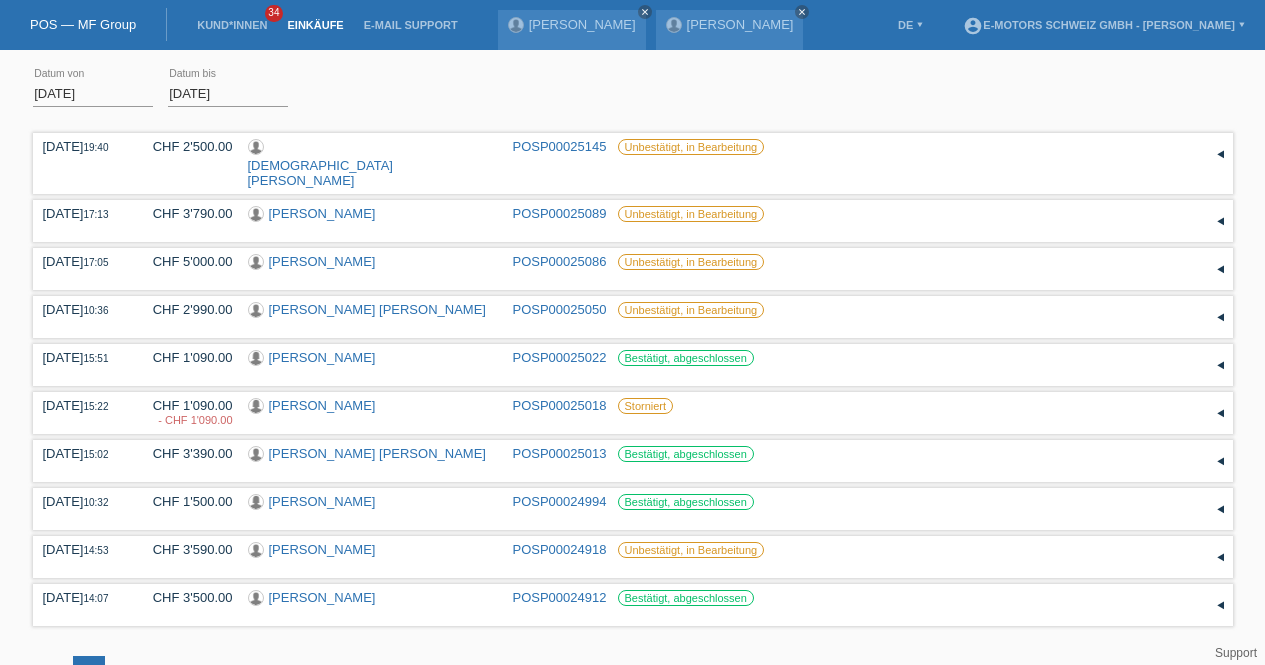 scroll, scrollTop: 0, scrollLeft: 0, axis: both 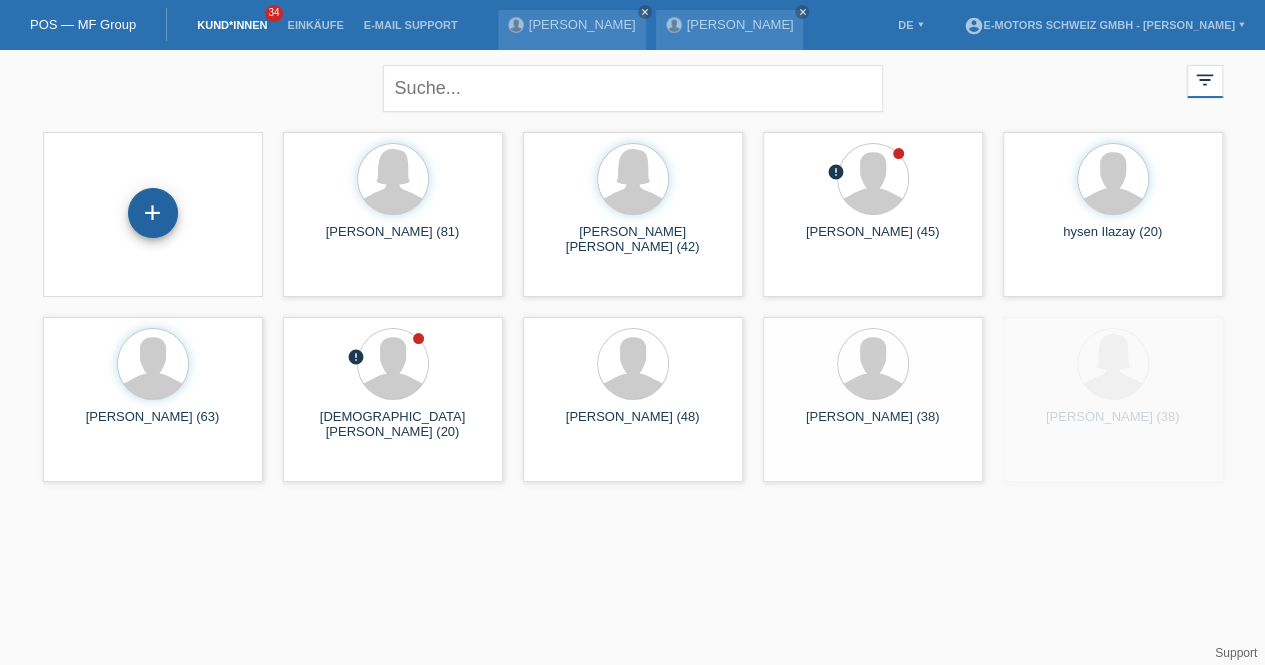 click on "+" at bounding box center (153, 214) 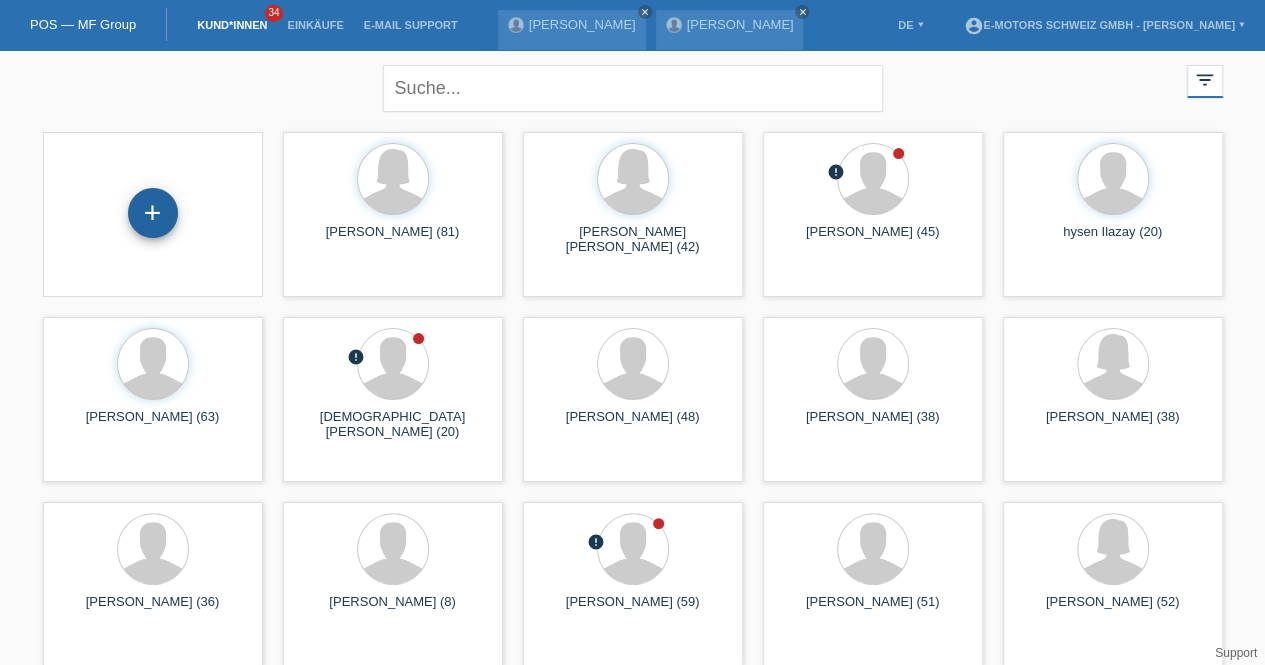 click on "+" at bounding box center [153, 213] 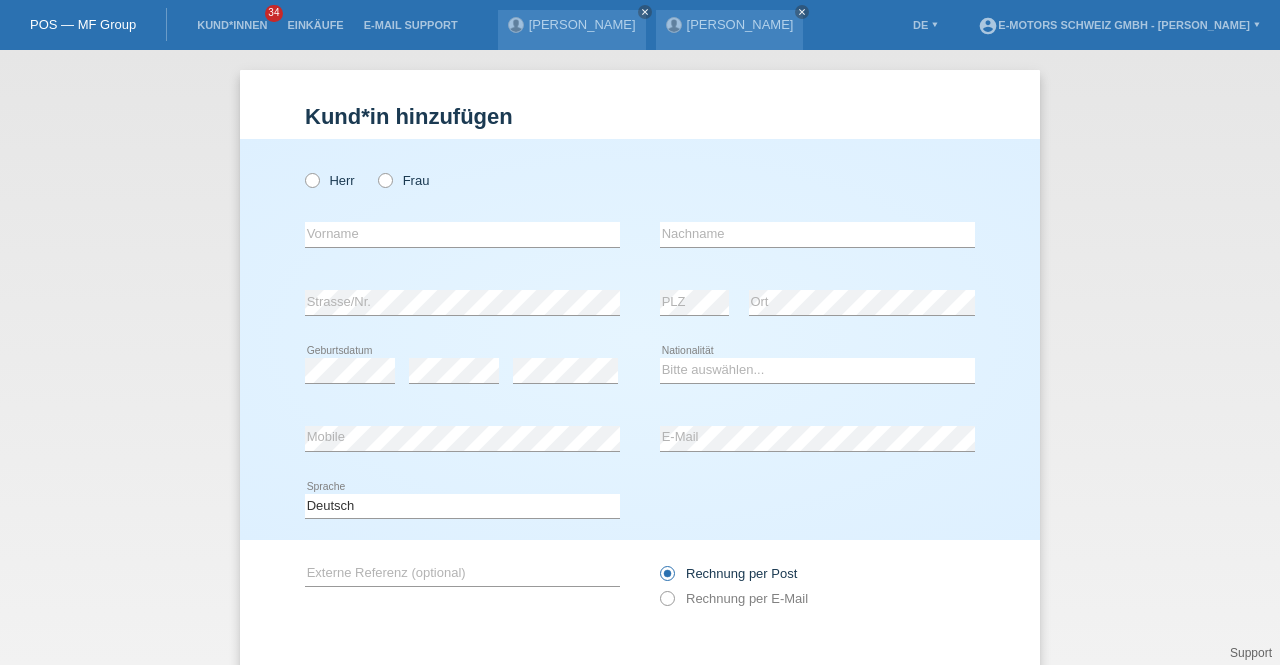 scroll, scrollTop: 0, scrollLeft: 0, axis: both 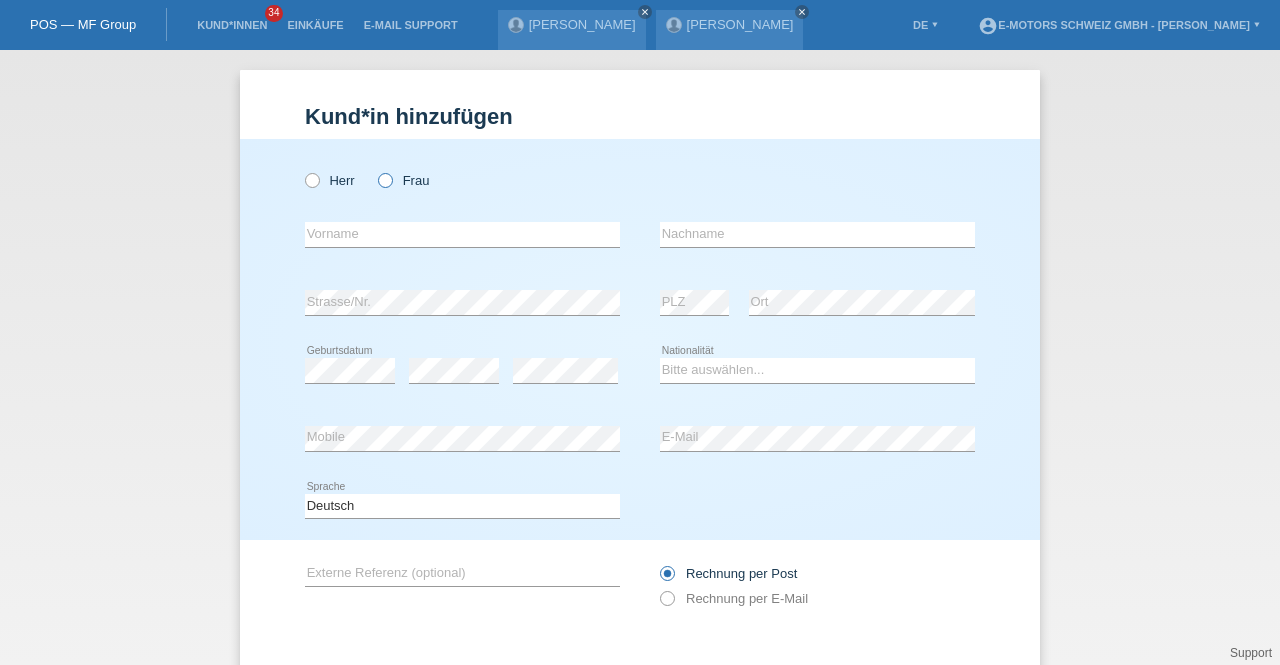 click on "Frau" at bounding box center (403, 180) 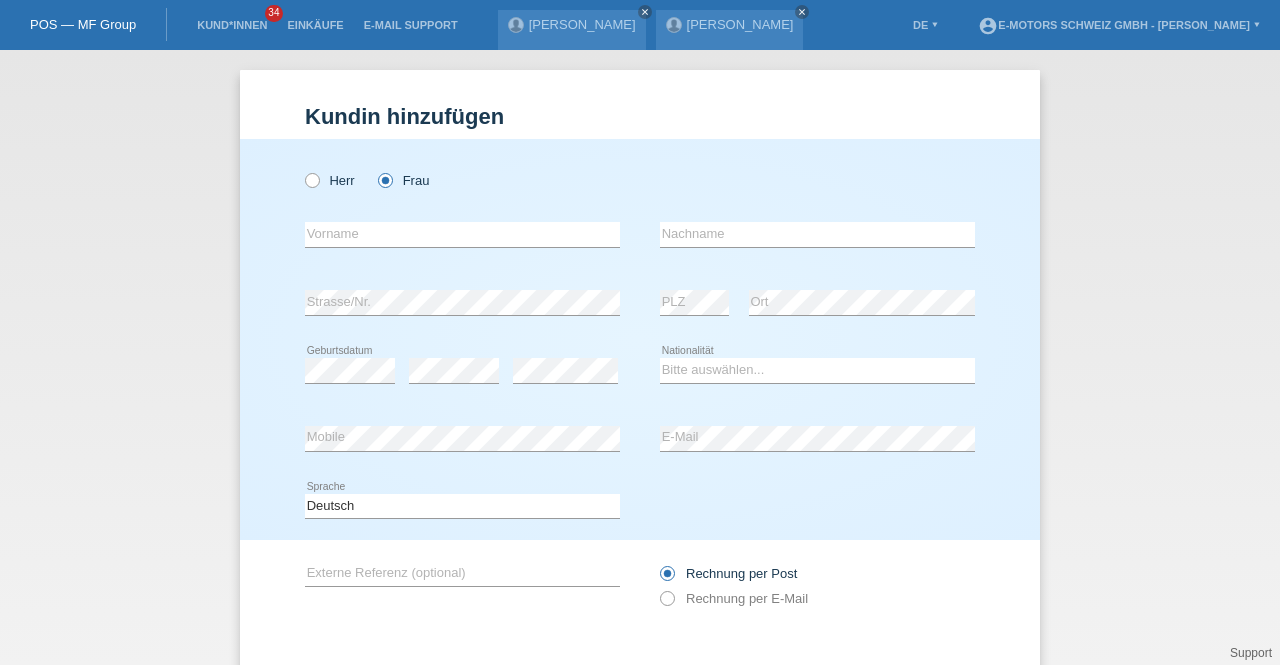 click on "error
PLZ" at bounding box center (694, 303) 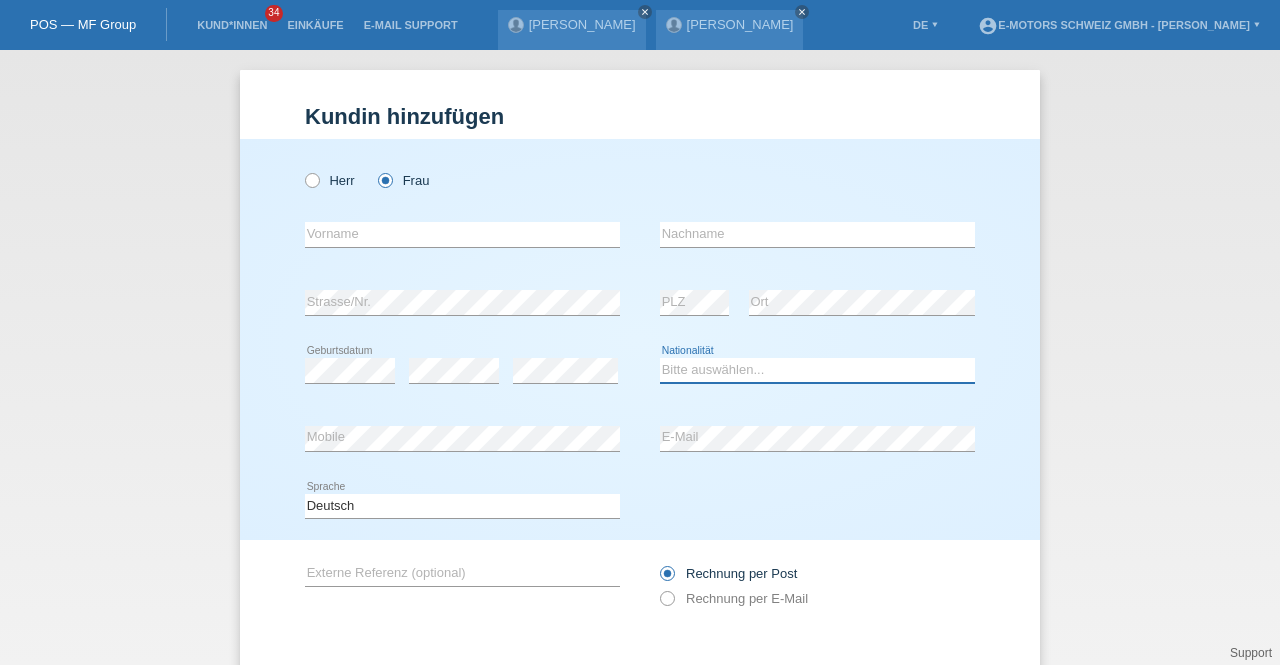 click on "Bitte auswählen...
Schweiz
Deutschland
Liechtenstein
Österreich
------------
Afghanistan
Ägypten
Åland
Albanien
Algerien" at bounding box center (817, 370) 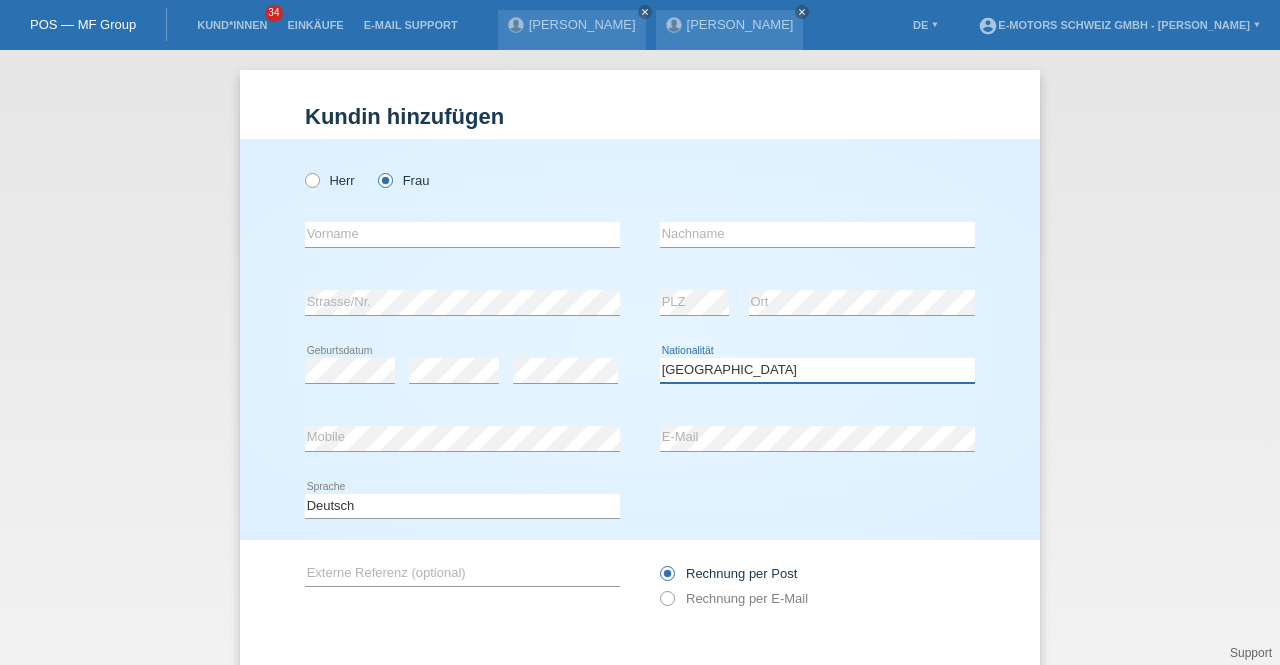 click on "Bitte auswählen...
Schweiz
Deutschland
Liechtenstein
Österreich
------------
Afghanistan
Ägypten
Åland
Albanien
Algerien" at bounding box center [817, 370] 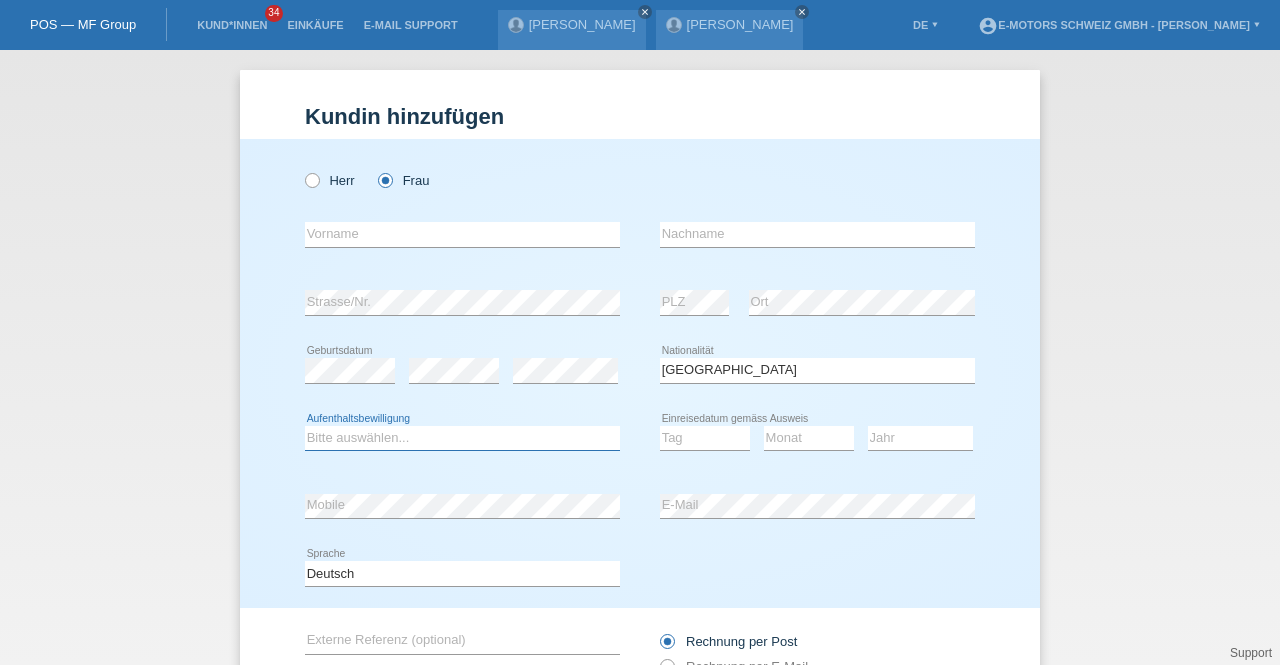 click on "Bitte auswählen...
C
B
B - Flüchtlingsstatus
Andere" at bounding box center (462, 438) 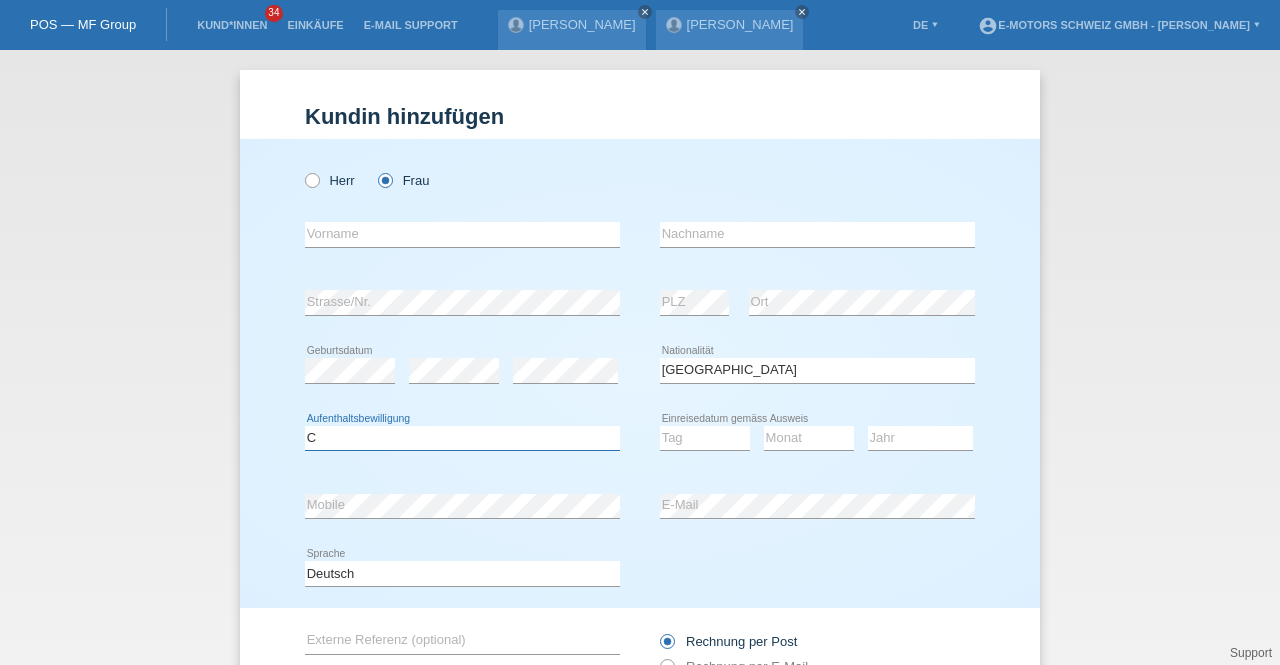 click on "Bitte auswählen...
C
B
B - Flüchtlingsstatus
Andere" at bounding box center [462, 438] 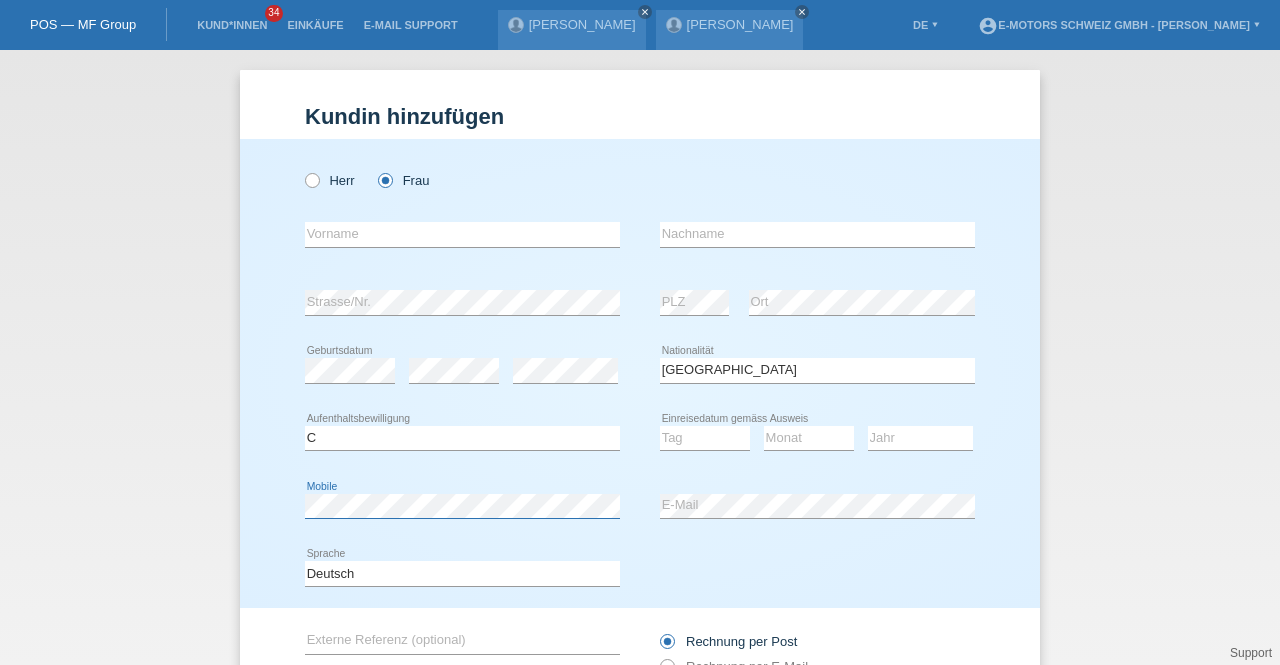 click on "Herr
Frau
error
Vorname
error" at bounding box center (640, 373) 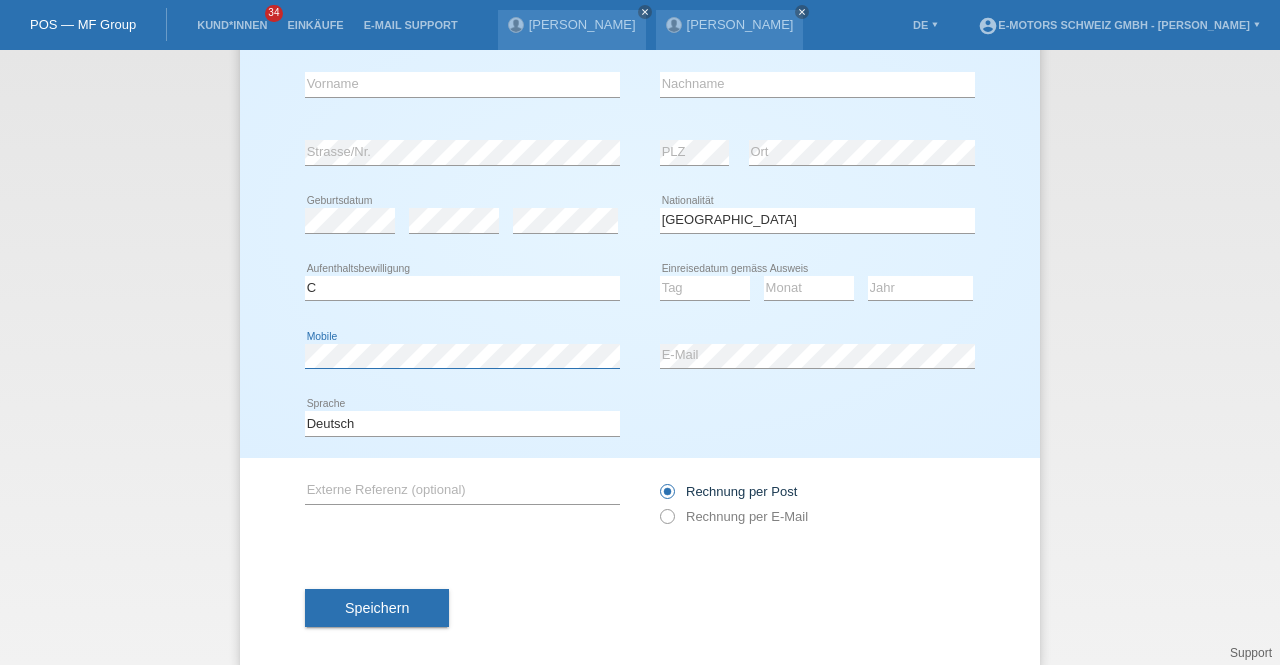 scroll, scrollTop: 169, scrollLeft: 0, axis: vertical 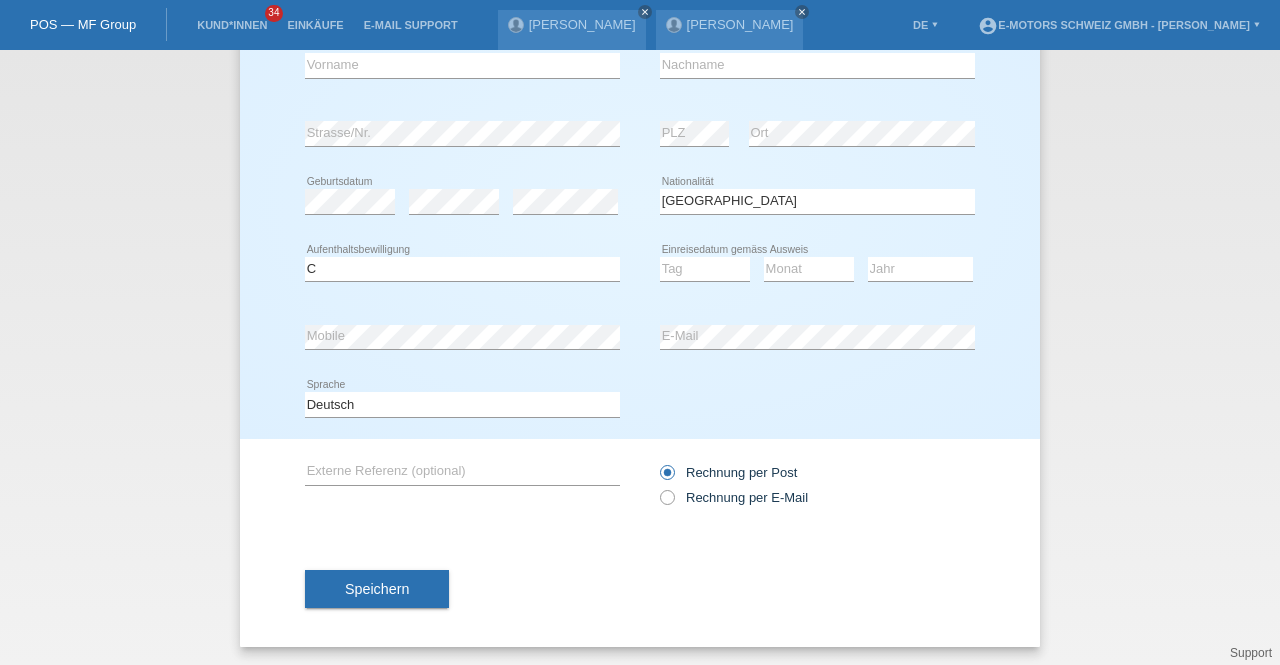 click on "error
E-Mail" at bounding box center (817, 337) 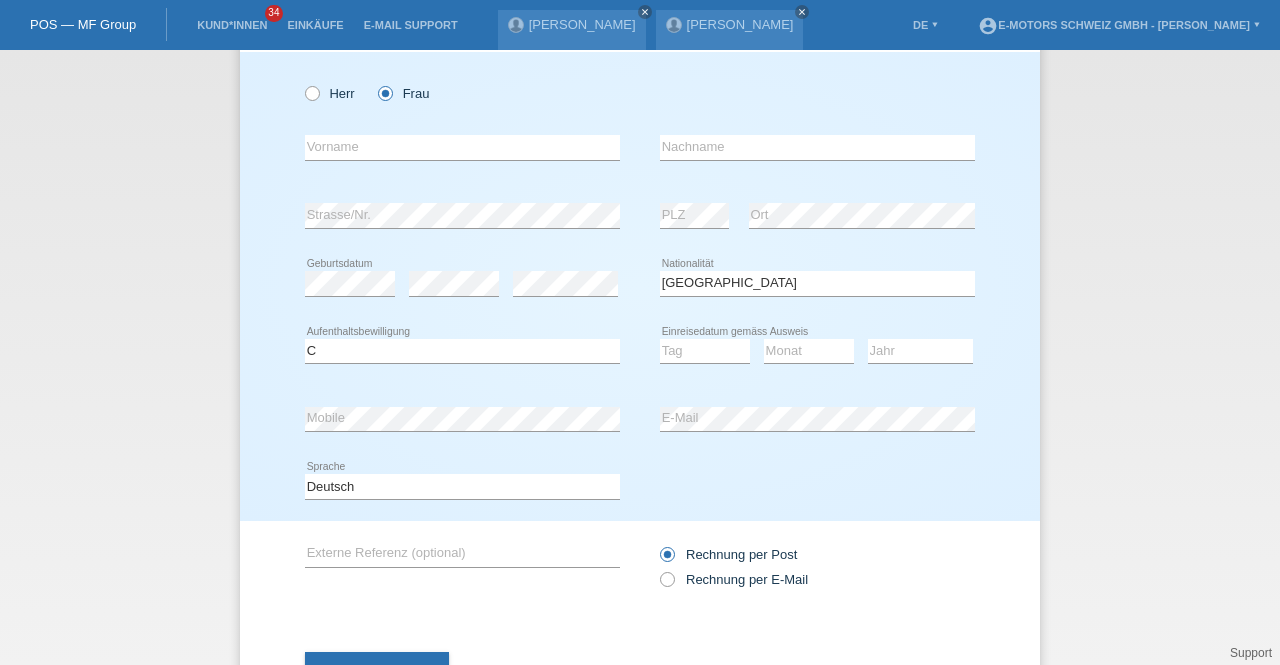 scroll, scrollTop: 80, scrollLeft: 0, axis: vertical 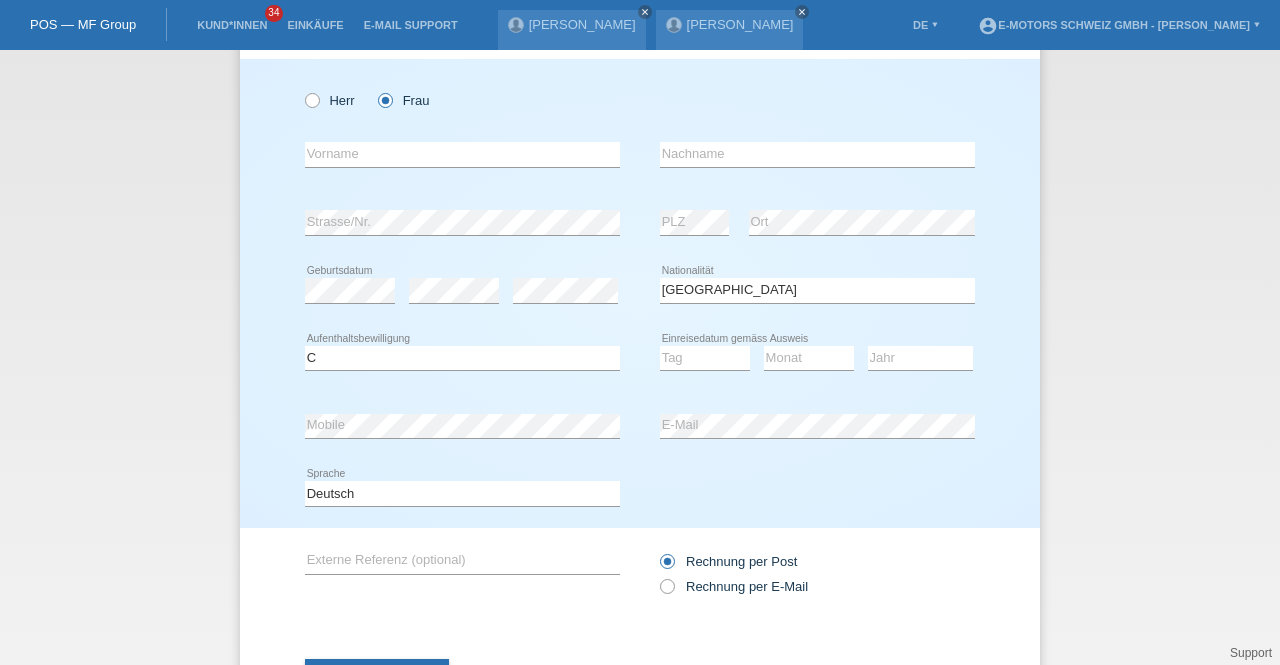click on "error
Geburtsdatum
error
error Bitte auswählen..." at bounding box center (640, 291) 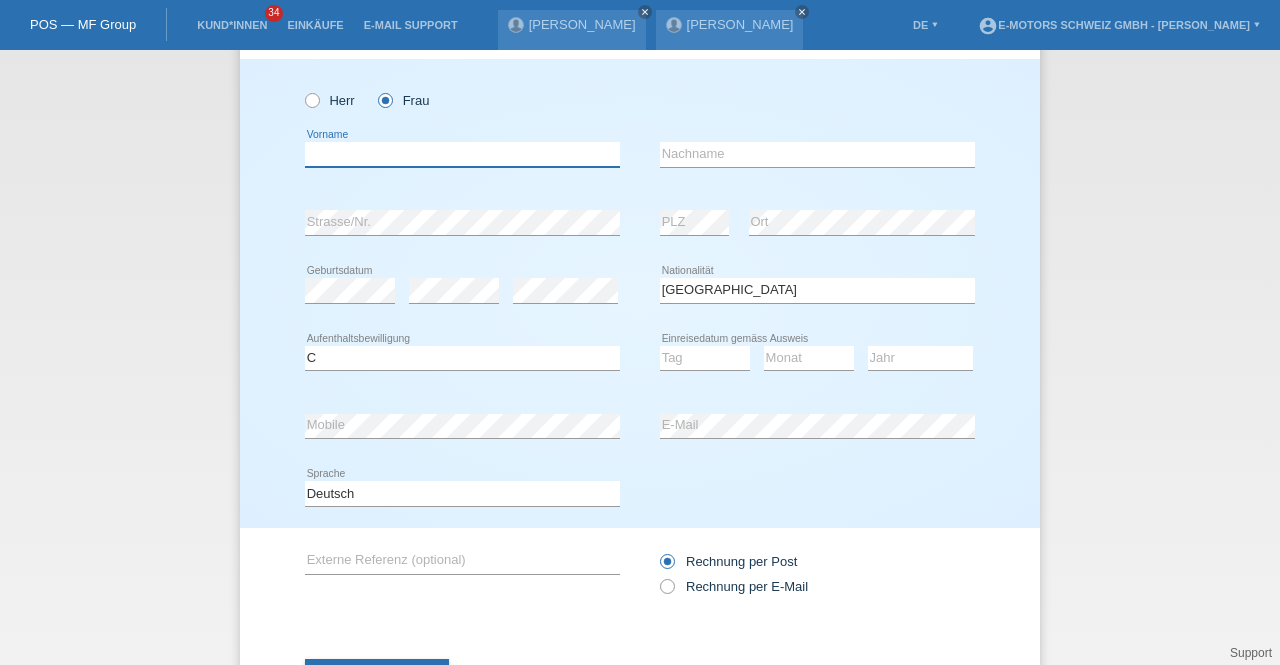 click at bounding box center (462, 154) 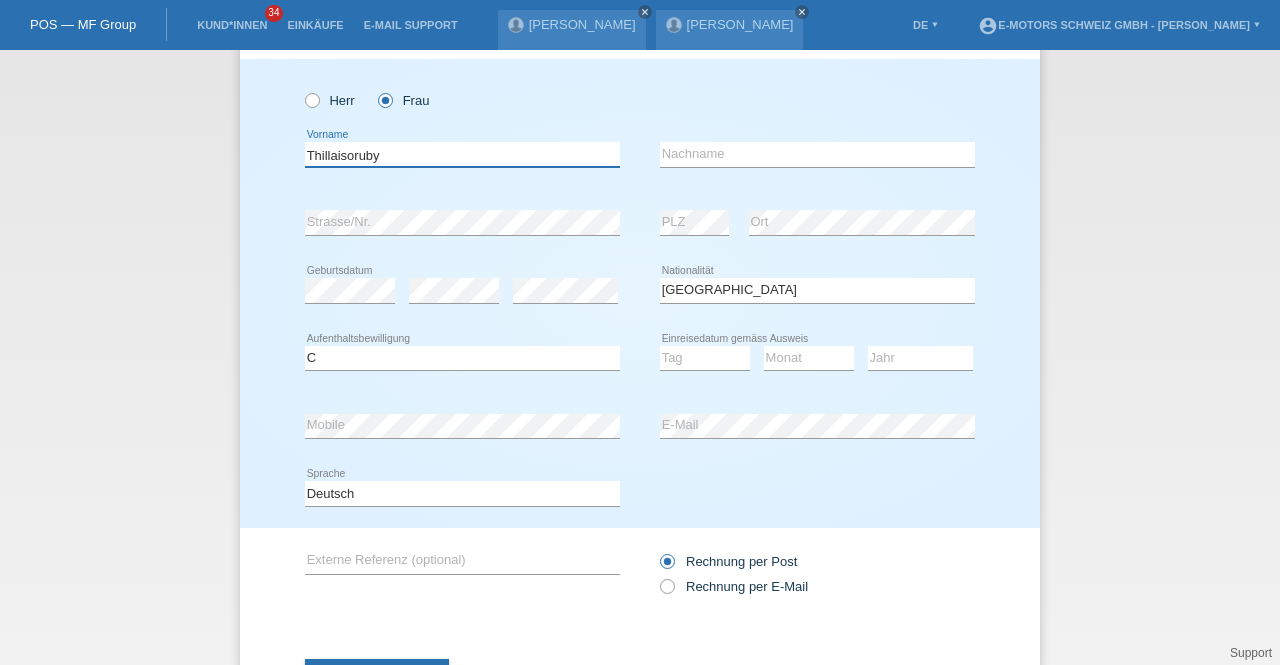 type on "Thillaisoruby" 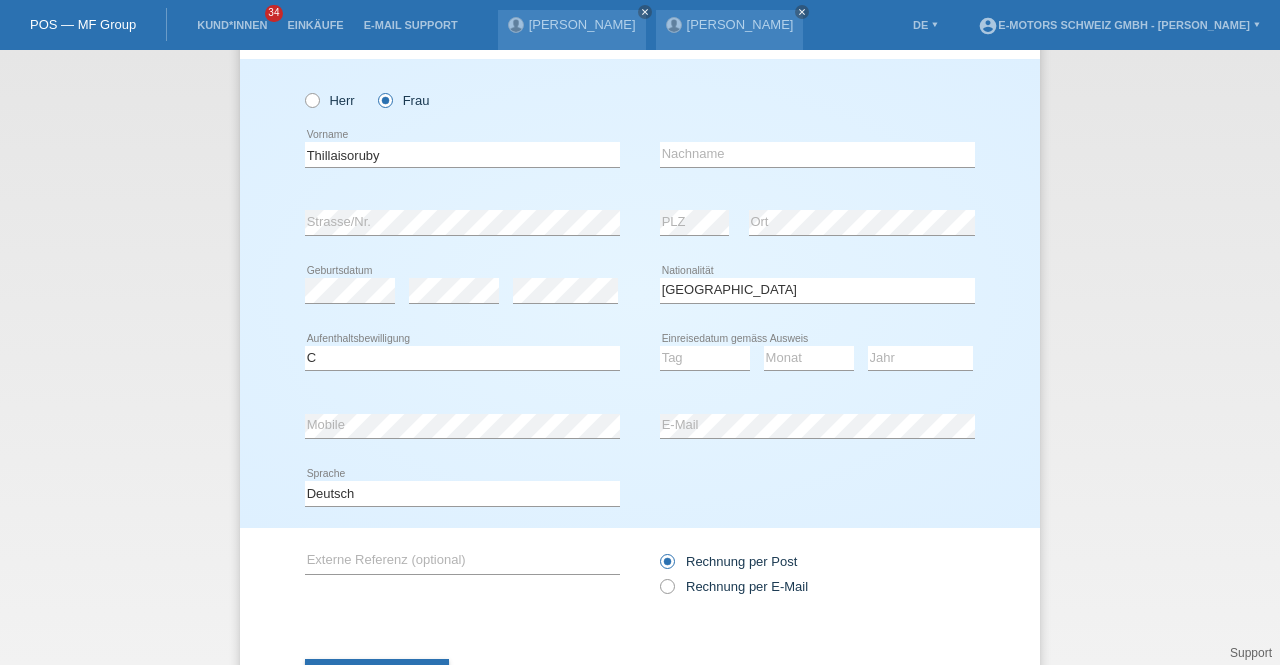 click on "Herr
Frau" at bounding box center (640, 90) 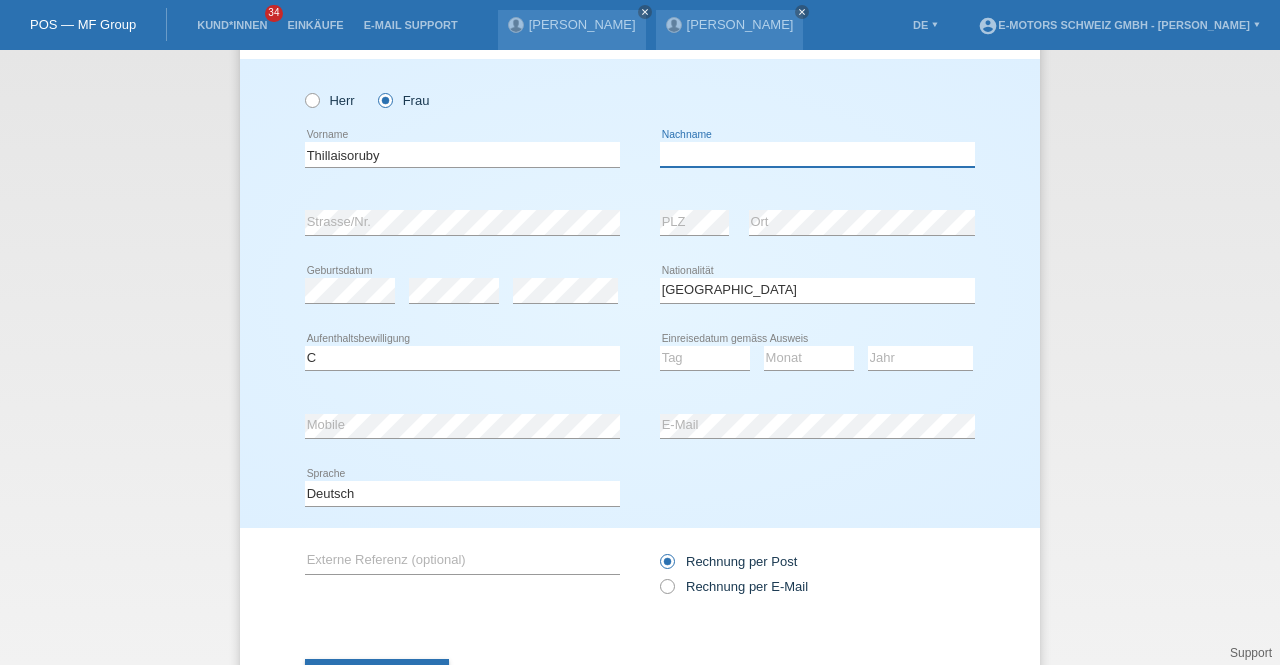 click at bounding box center [817, 154] 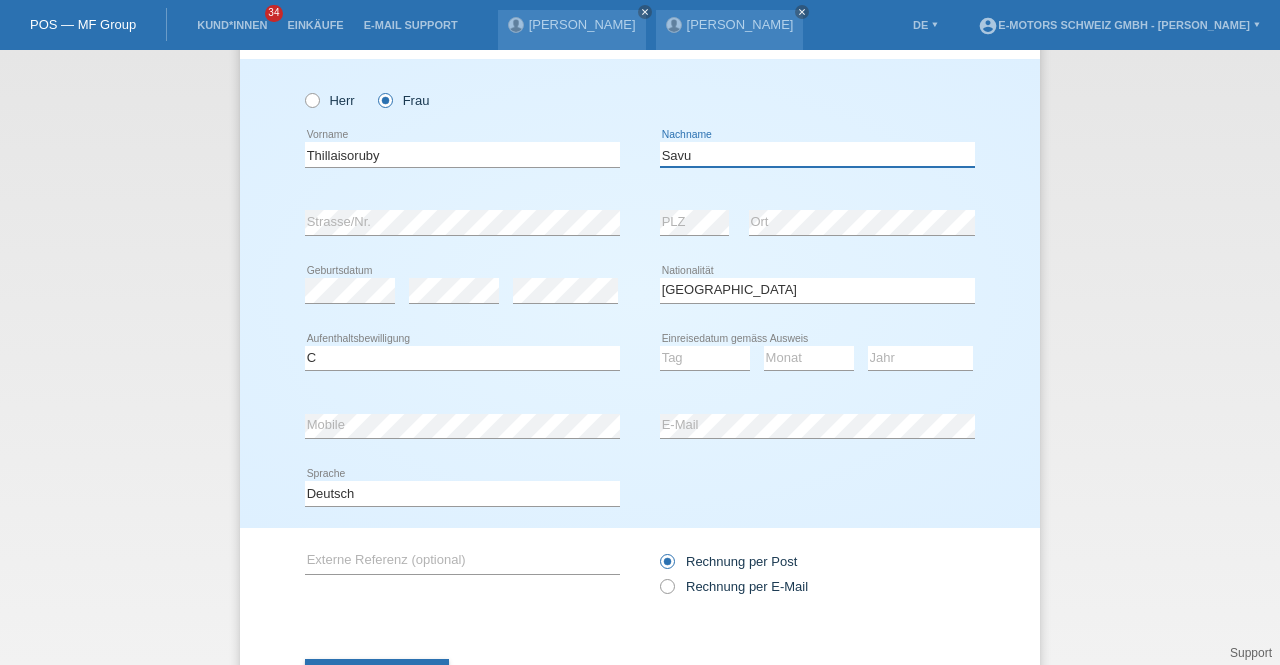 drag, startPoint x: 707, startPoint y: 152, endPoint x: 510, endPoint y: 135, distance: 197.73215 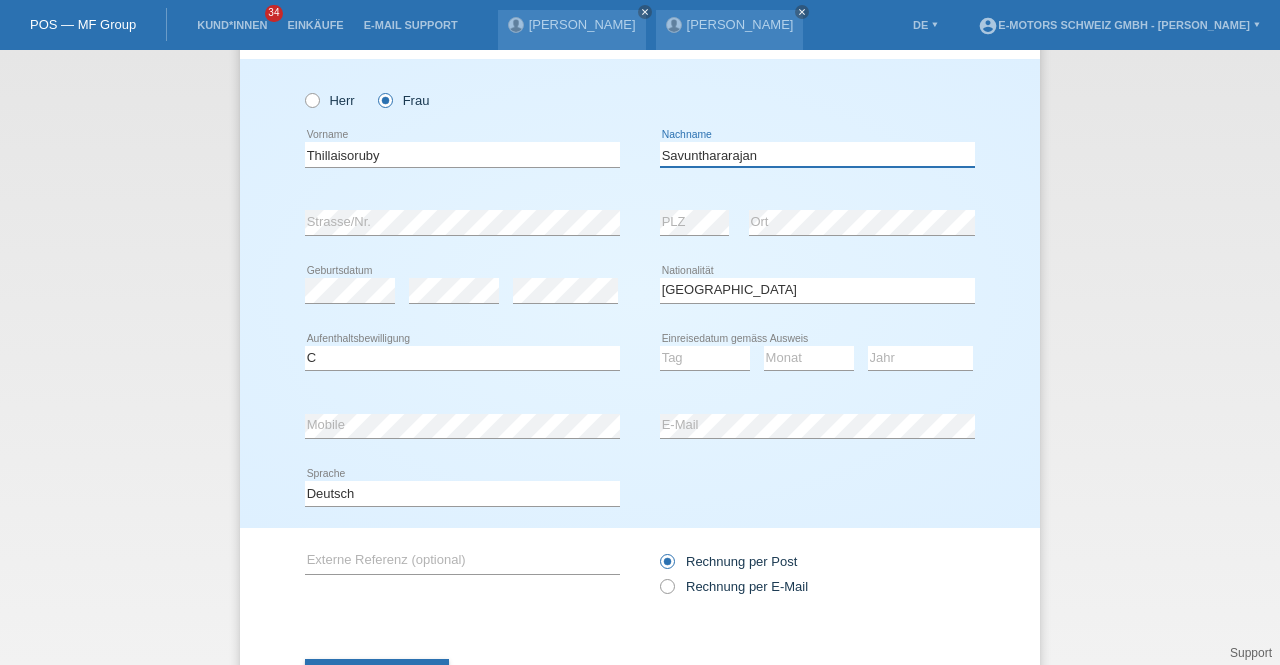 type on "Savunthararajan" 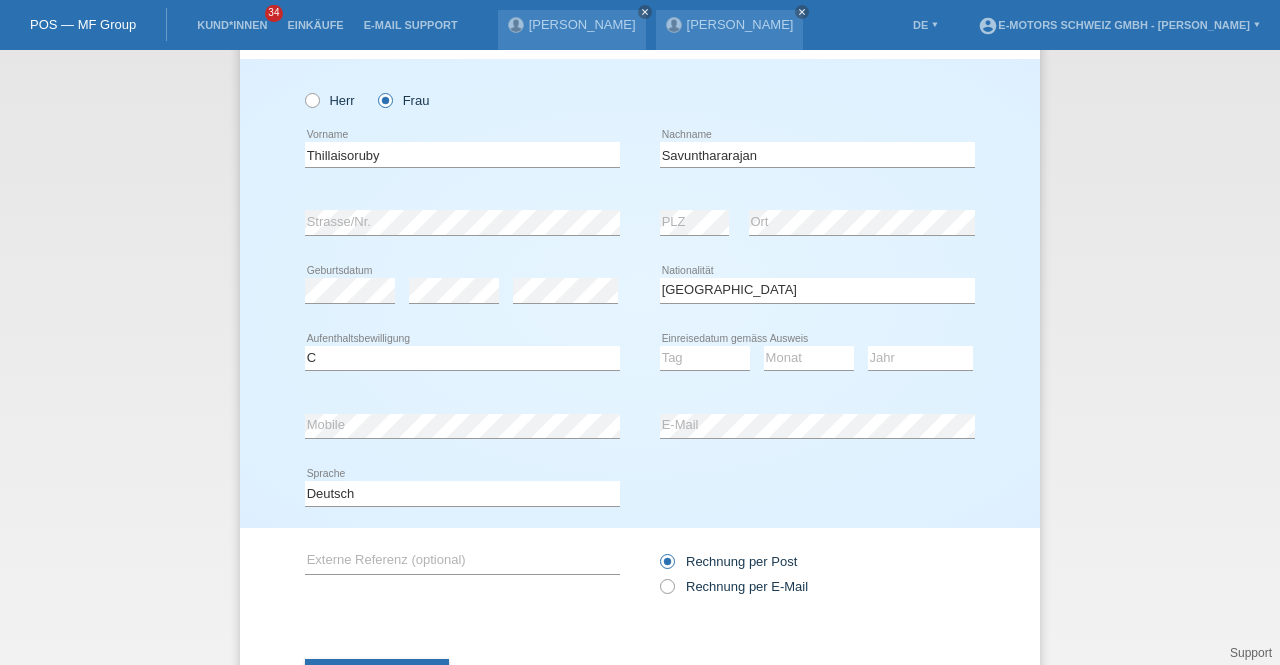 click on "Savunthararajan
error
Nachname" at bounding box center (817, 155) 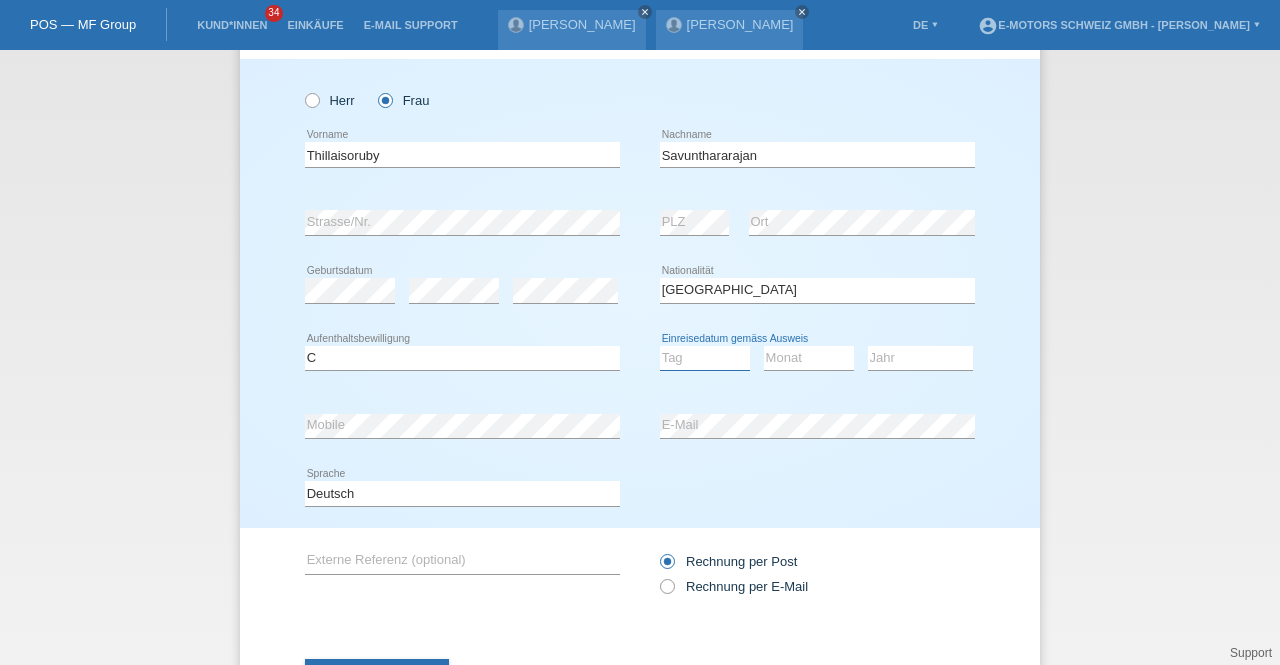 click on "Tag
01
02
03
04
05
06
07
08
09
10 11" at bounding box center [705, 358] 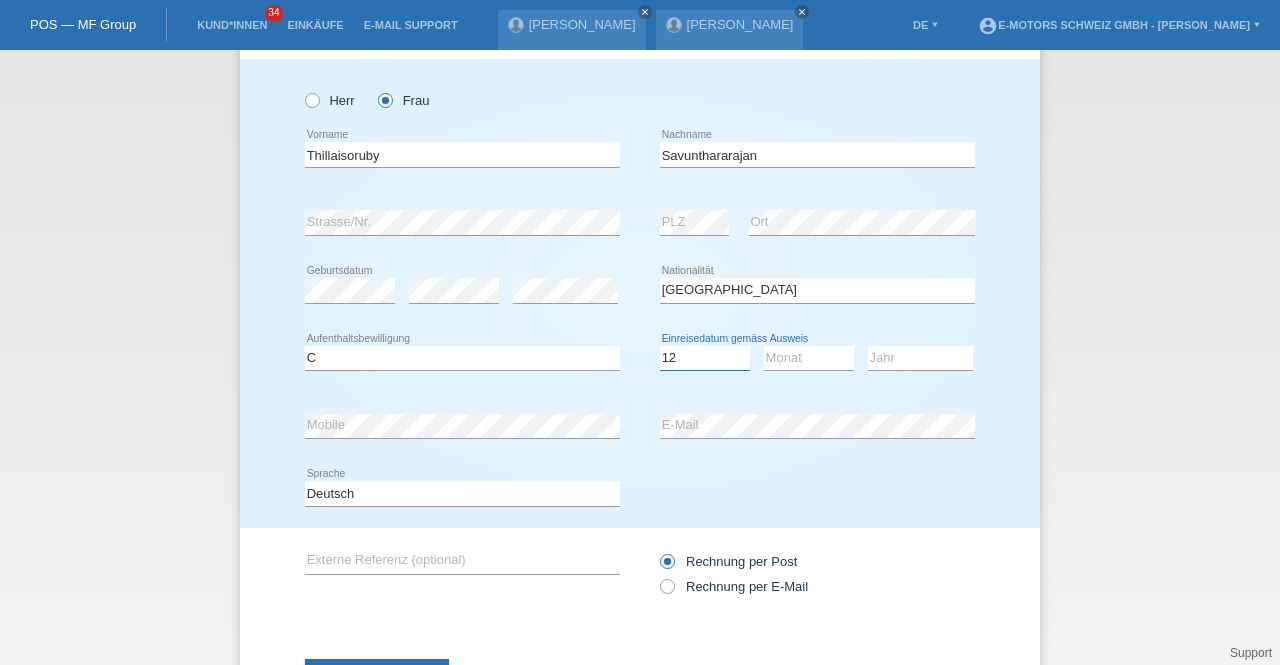 click on "Tag
01
02
03
04
05
06
07
08
09
10 11" at bounding box center [705, 358] 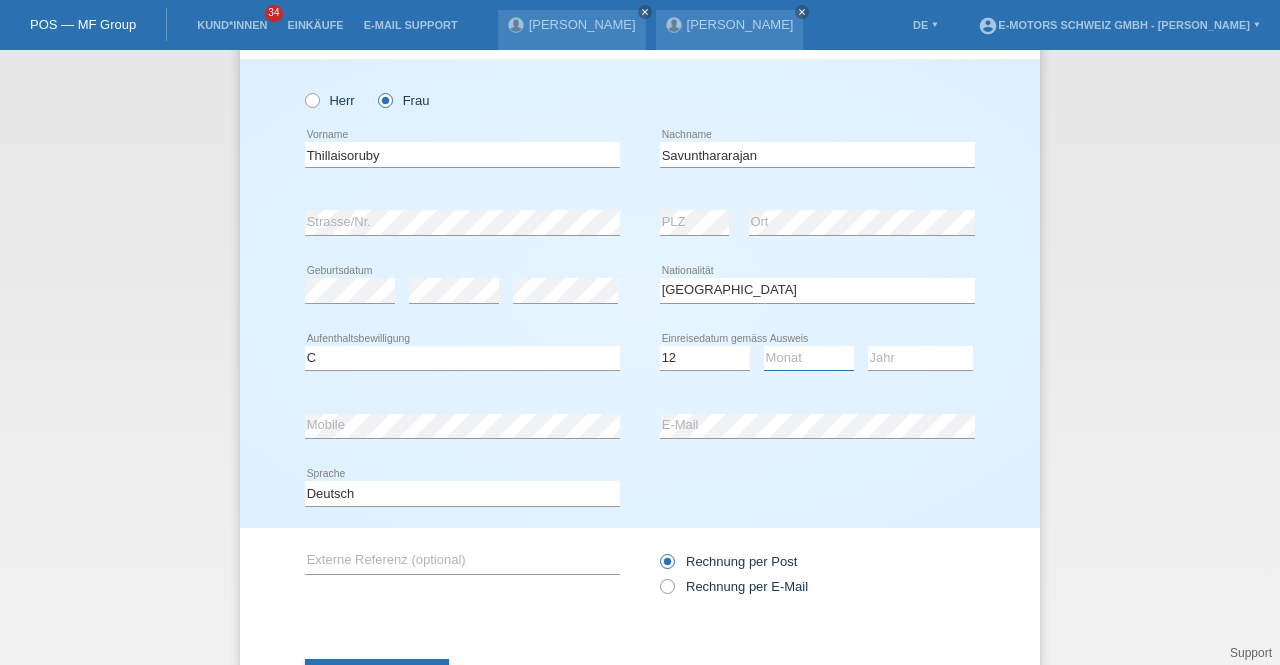 click on "Monat
01
02
03
04
05
06
07
08
09
10 11" at bounding box center [809, 358] 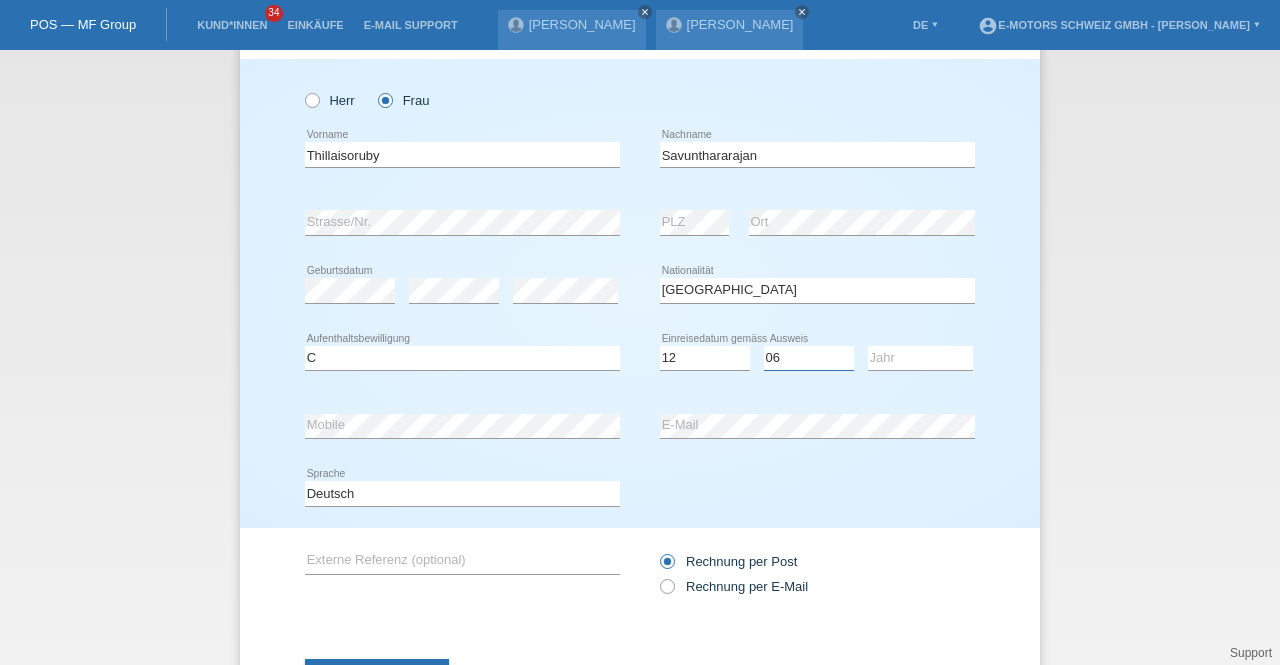 click on "Monat
01
02
03
04
05
06
07
08
09
10 11" at bounding box center (809, 358) 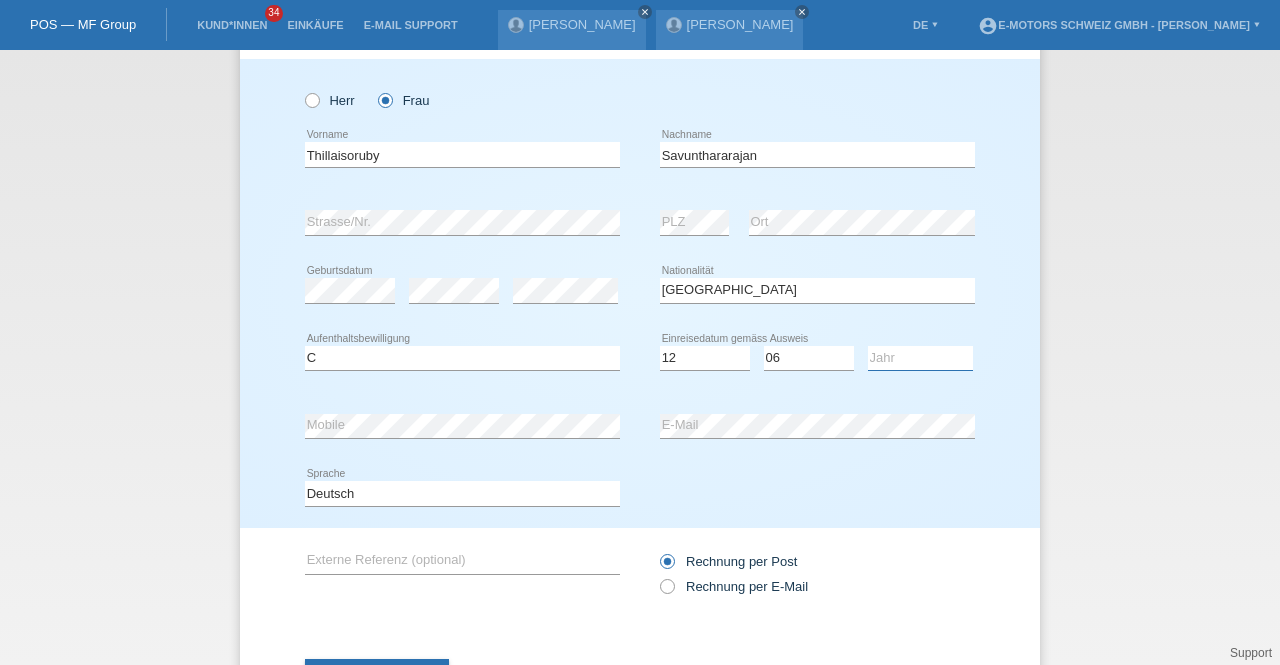 click on "Jahr
2025
2024
2023
2022
2021
2020
2019
2018
2017 2016 2015 2014 2013 2012 2011 2010 2009 2008 2007 2006 2005 2004 2003 2002 2001" at bounding box center [920, 358] 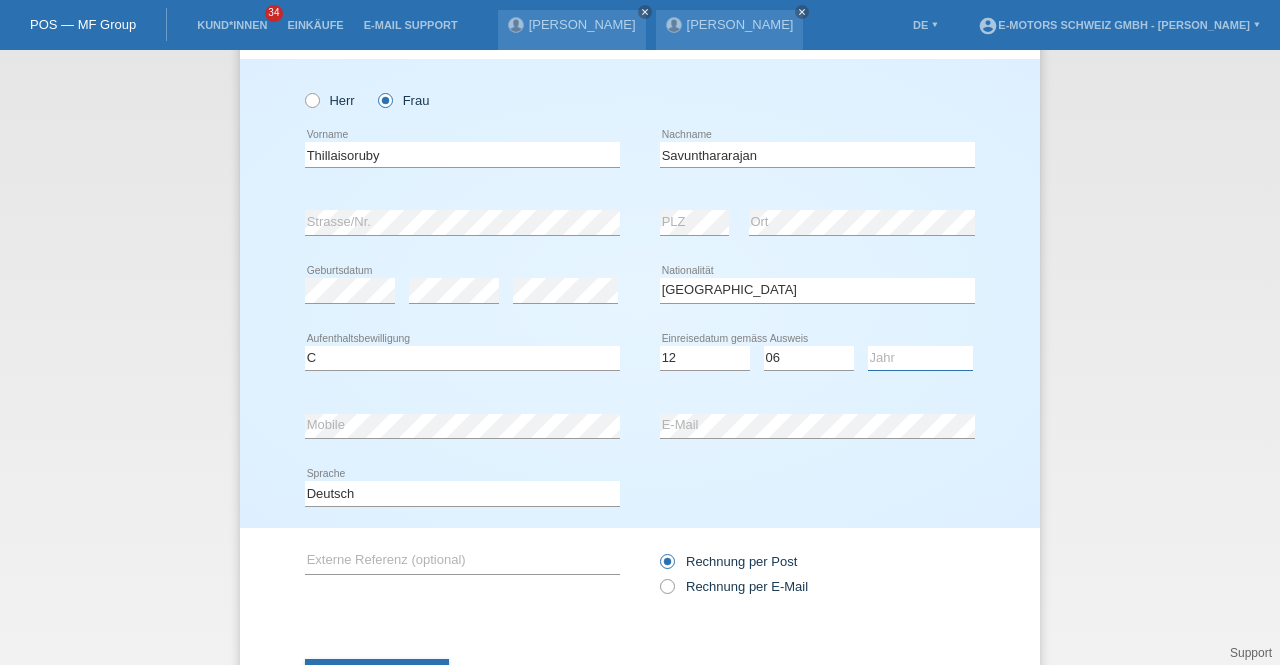 select on "1994" 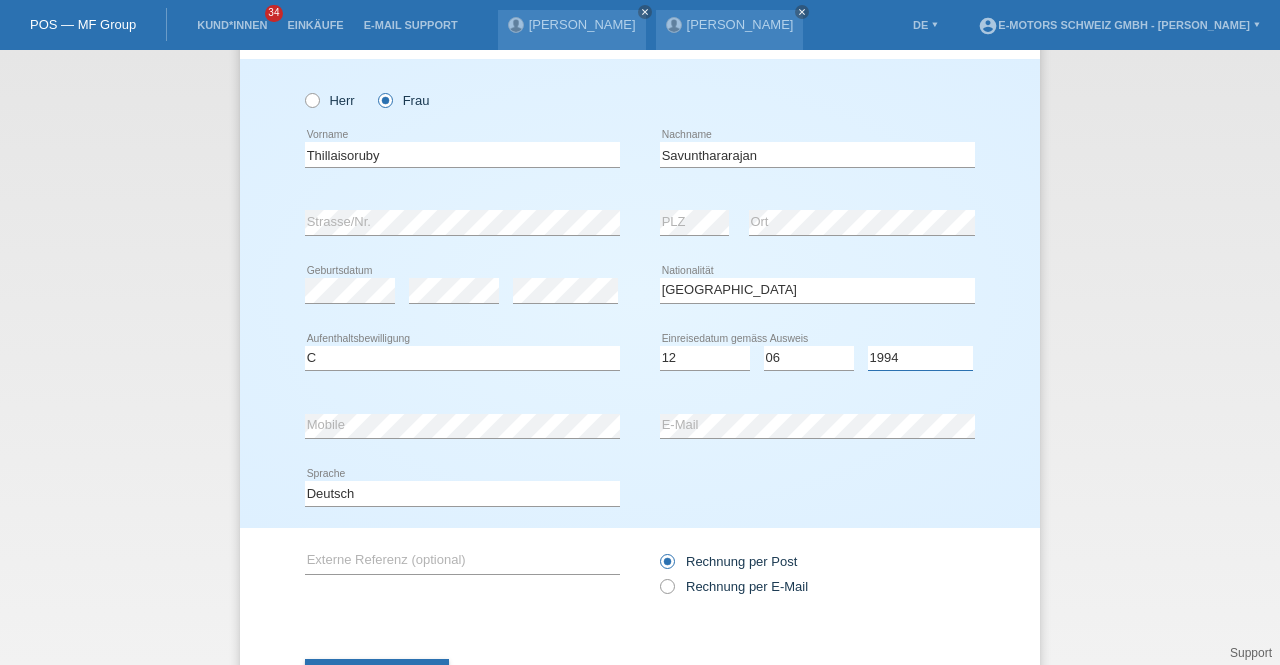 click on "Jahr
2025
2024
2023
2022
2021
2020
2019
2018
2017 2016 2015 2014 2013 2012 2011 2010 2009 2008 2007 2006 2005 2004 2003 2002 2001" at bounding box center (920, 358) 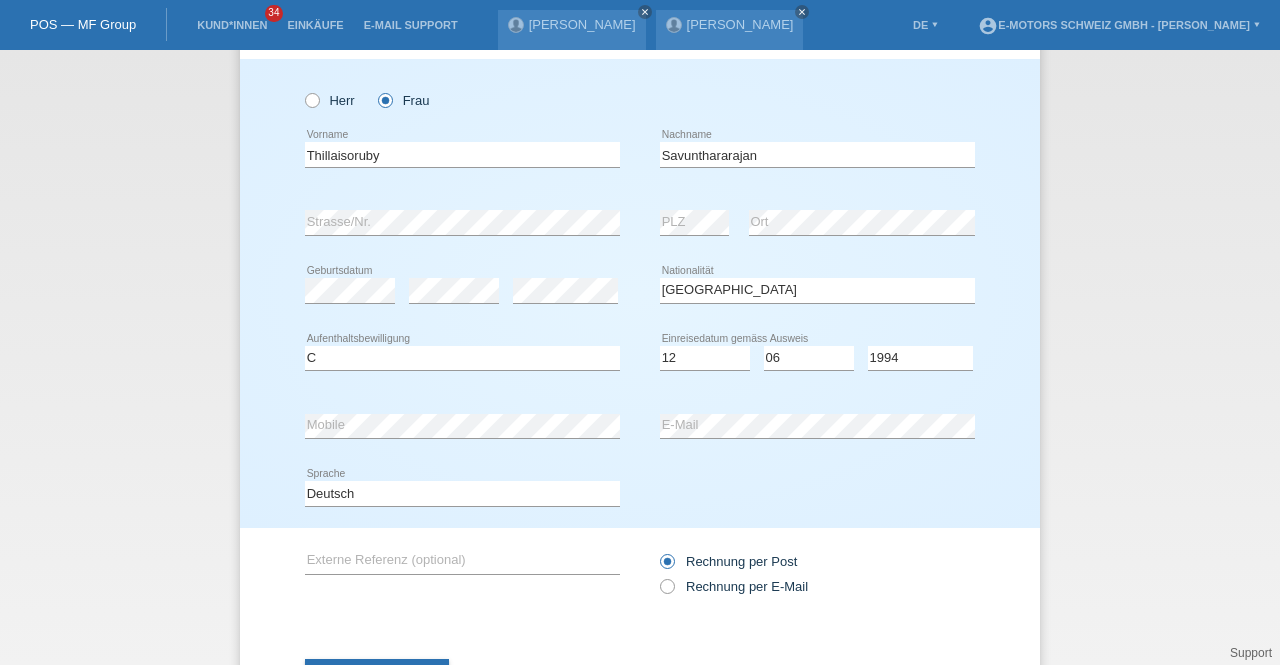 click on "error
E-Mail" at bounding box center (817, 426) 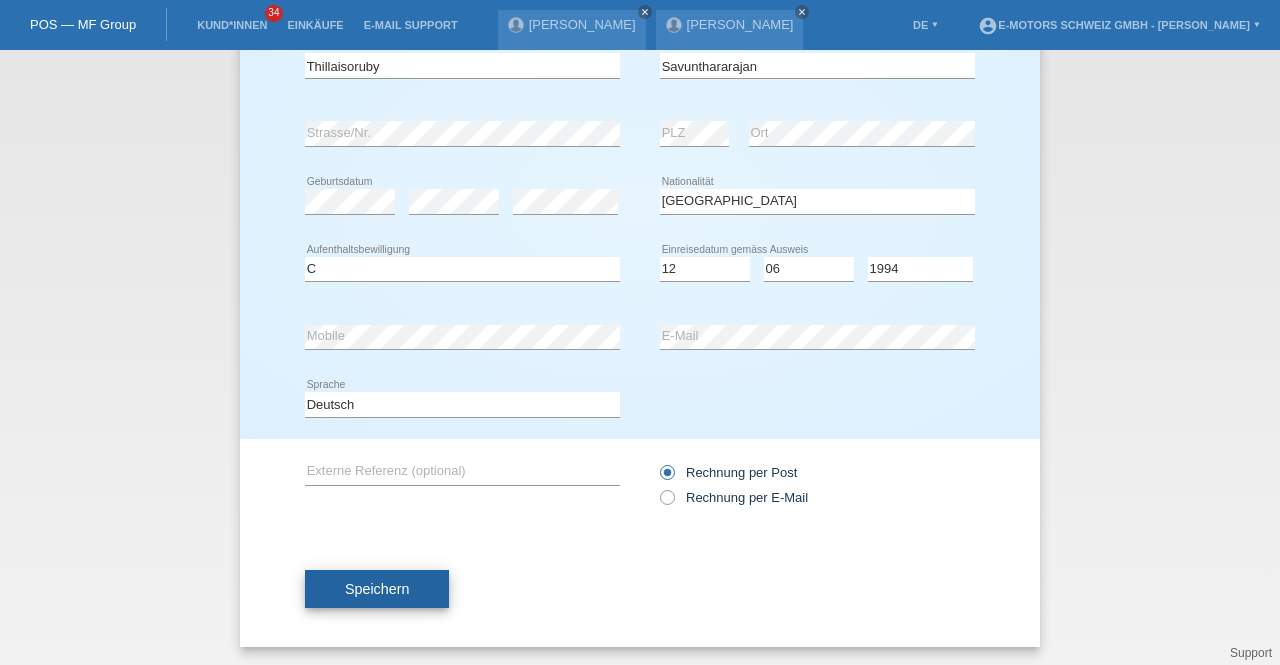 click on "Speichern" at bounding box center (377, 589) 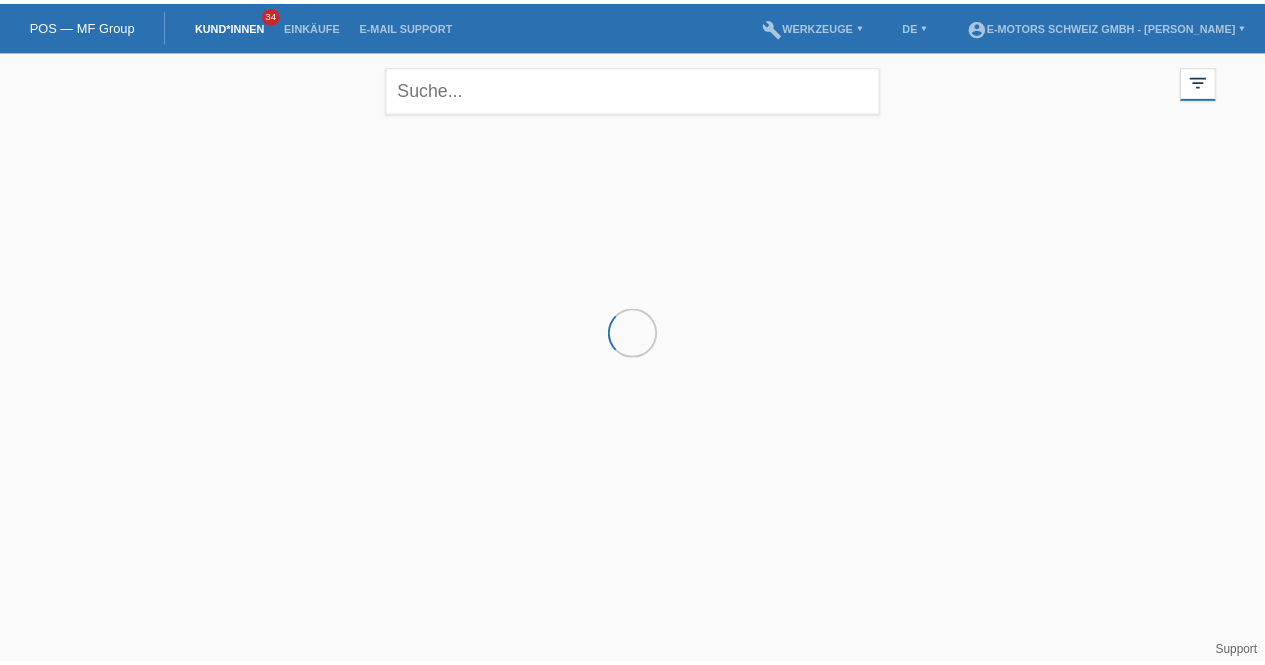 scroll, scrollTop: 0, scrollLeft: 0, axis: both 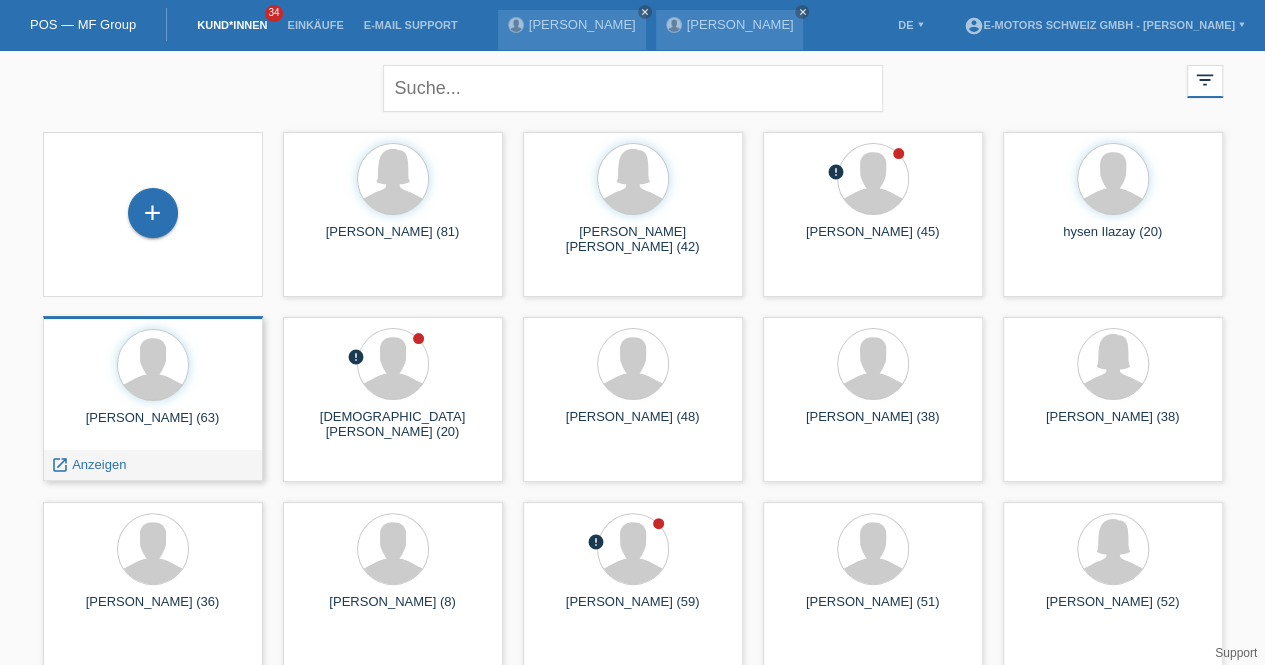 click on "Savunthararajan Krishnapillai (63)" at bounding box center (153, 426) 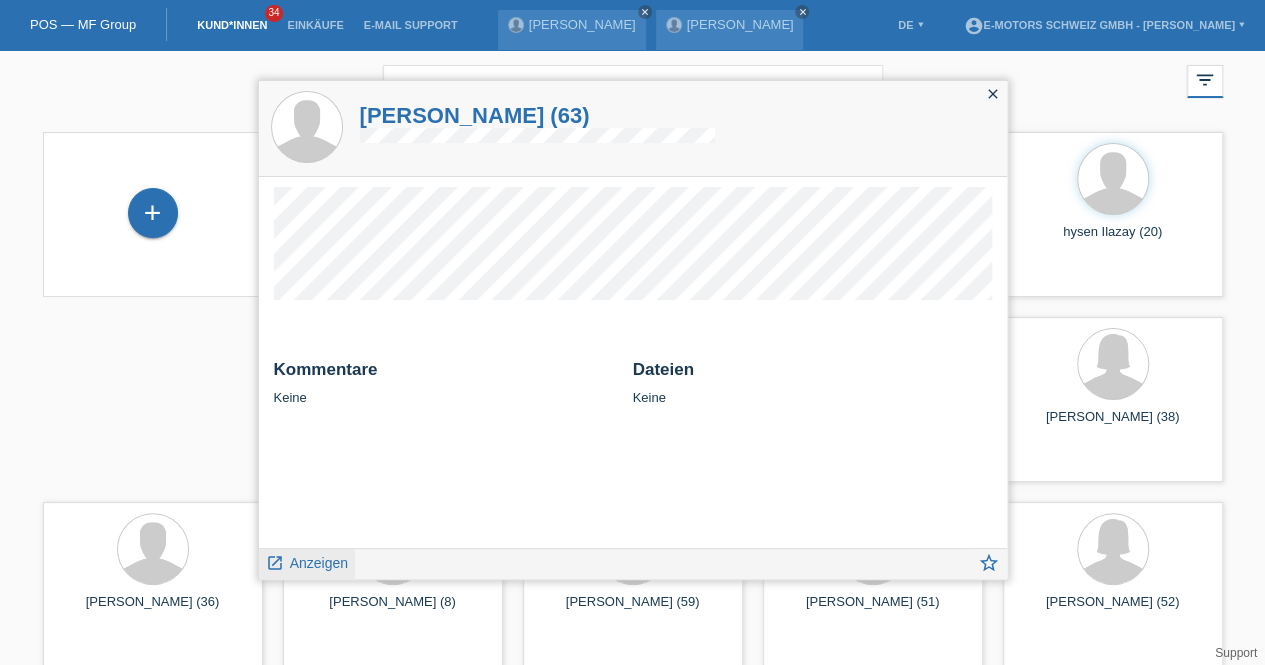 click on "Anzeigen" at bounding box center [319, 563] 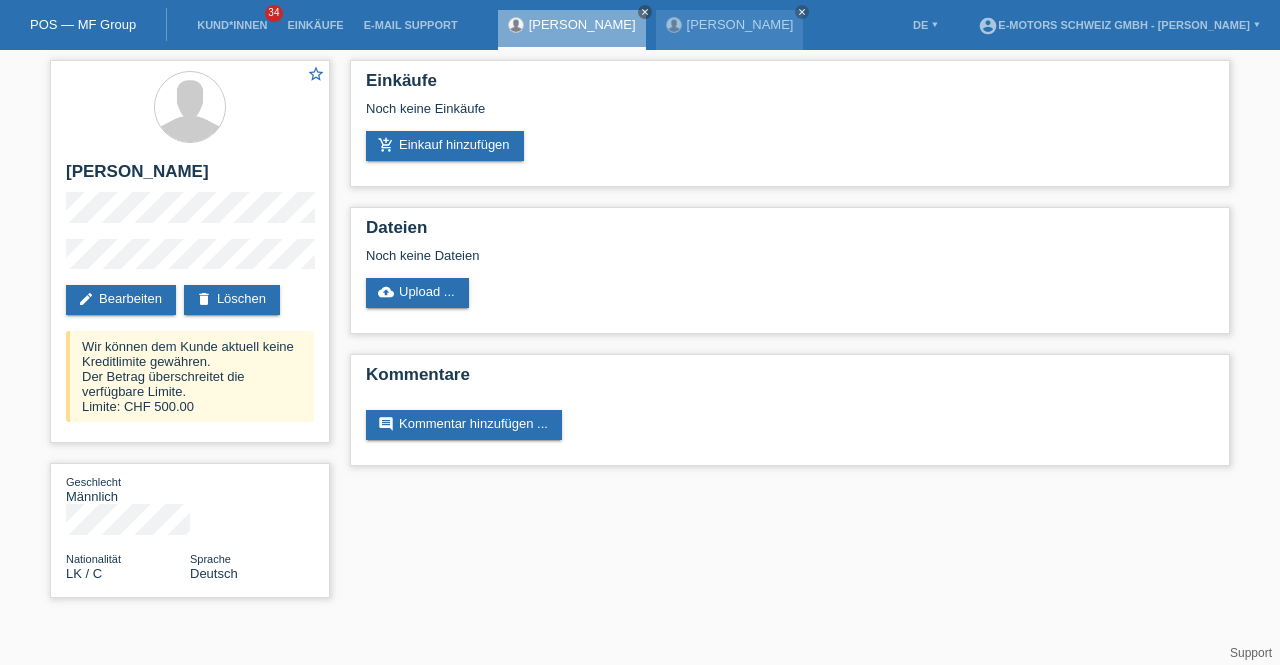 scroll, scrollTop: 0, scrollLeft: 0, axis: both 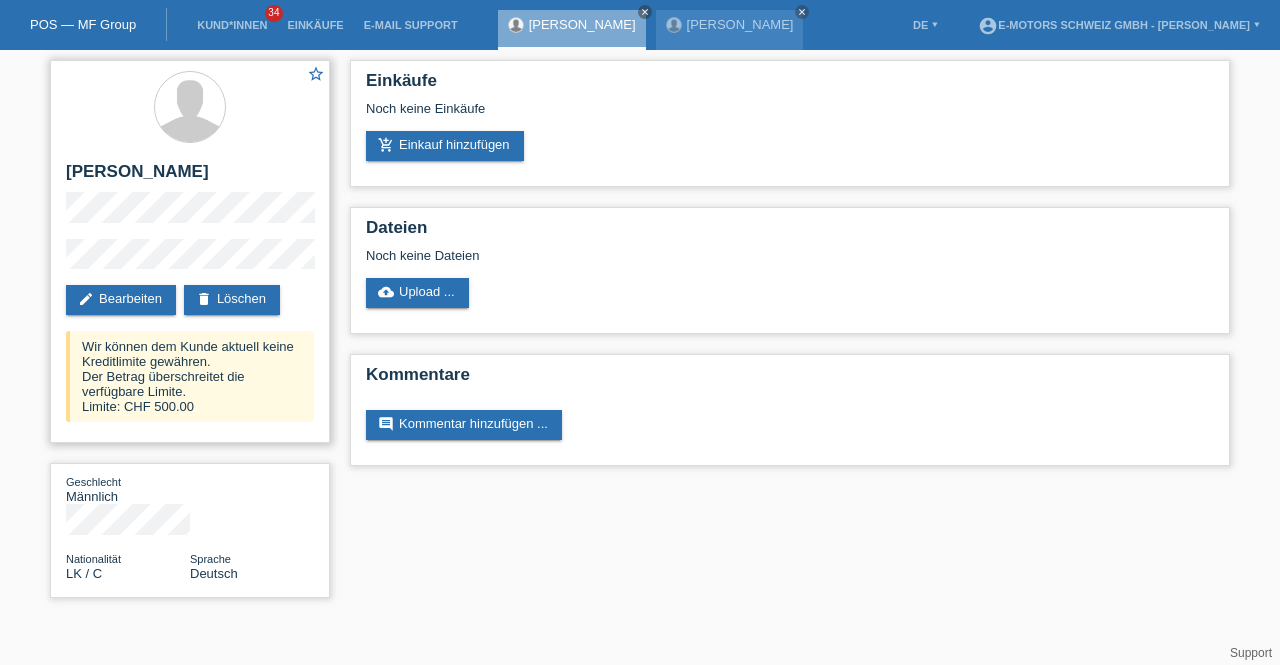 click on "star_border
[PERSON_NAME]
edit  Bearbeiten
delete  Löschen
Wir können dem Kunde aktuell keine Kreditlimite gewähren. Der Betrag überschreitet die verfügbare Limite.
Limite: CHF 500.00" at bounding box center [190, 251] 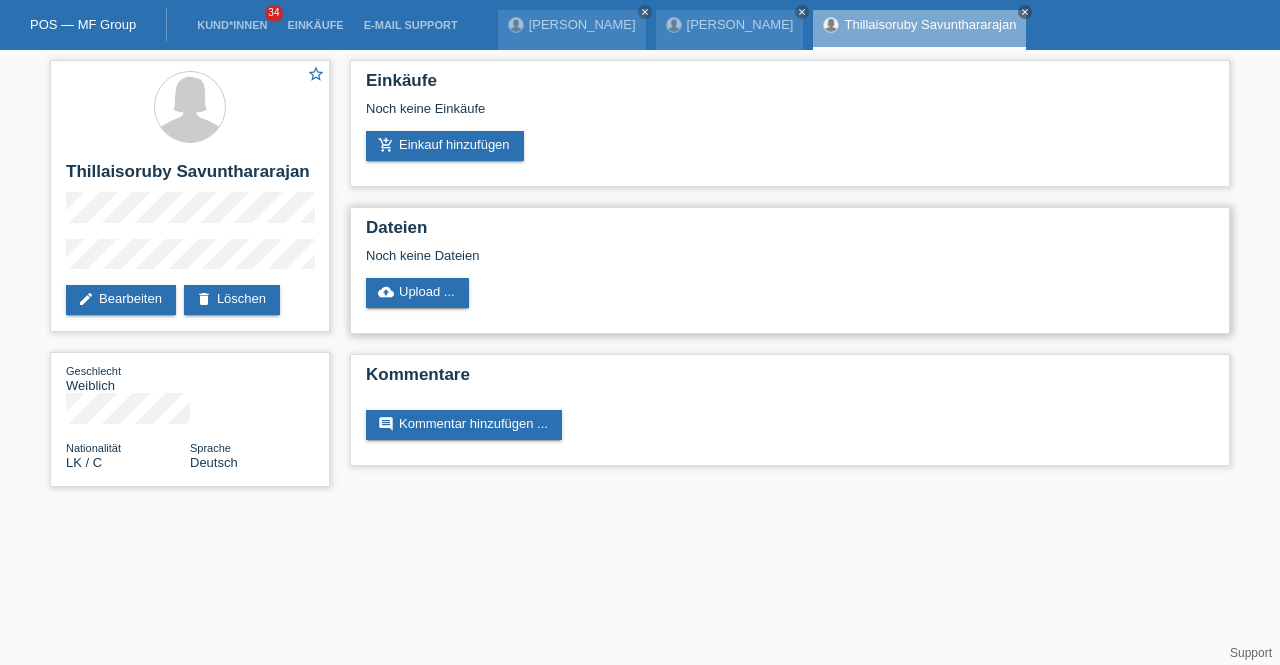 scroll, scrollTop: 0, scrollLeft: 0, axis: both 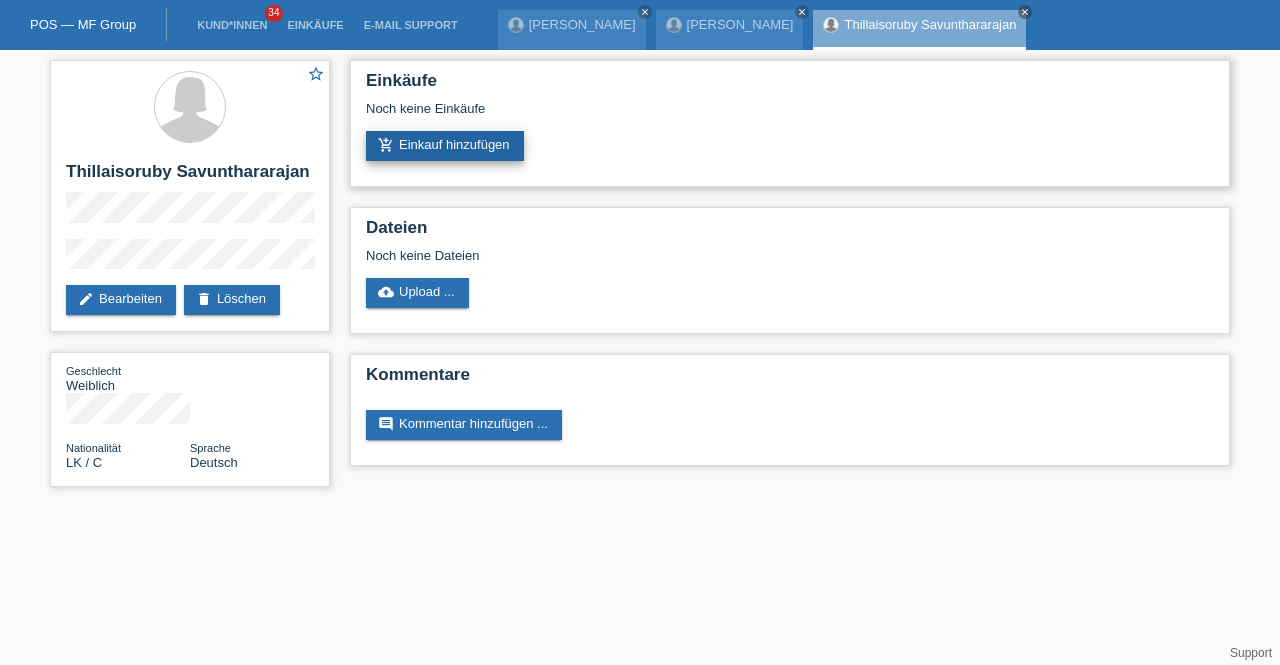 click on "add_shopping_cart  Einkauf hinzufügen" at bounding box center (445, 146) 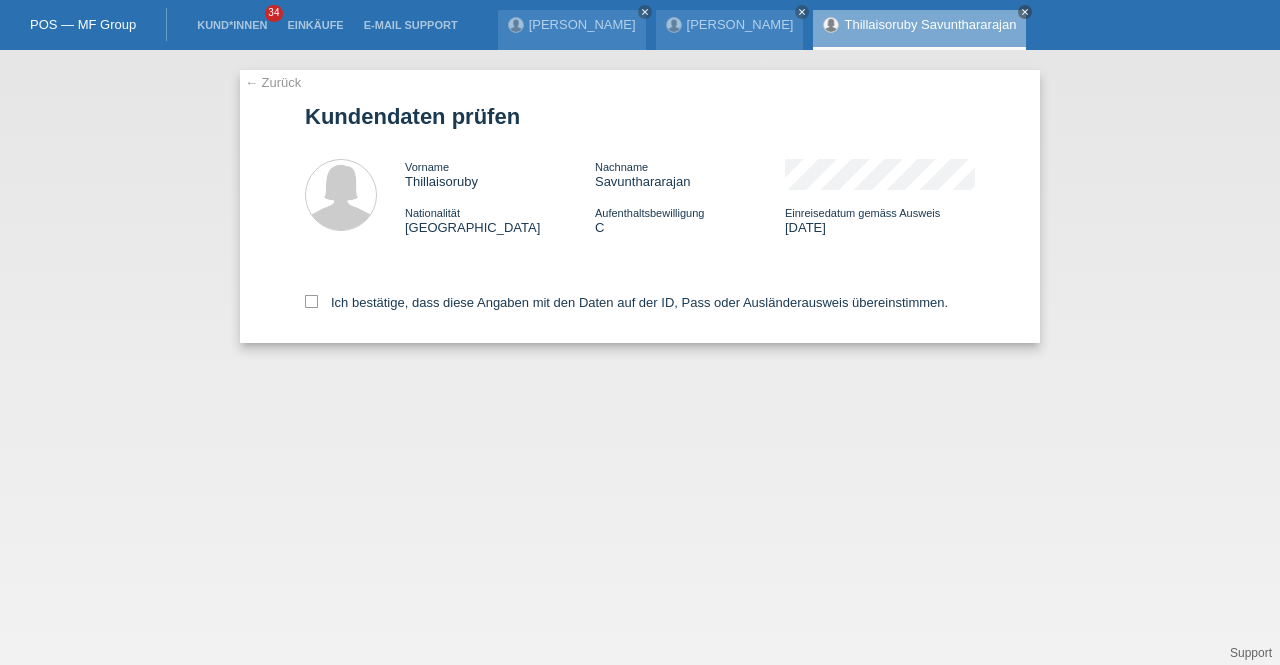 scroll, scrollTop: 0, scrollLeft: 0, axis: both 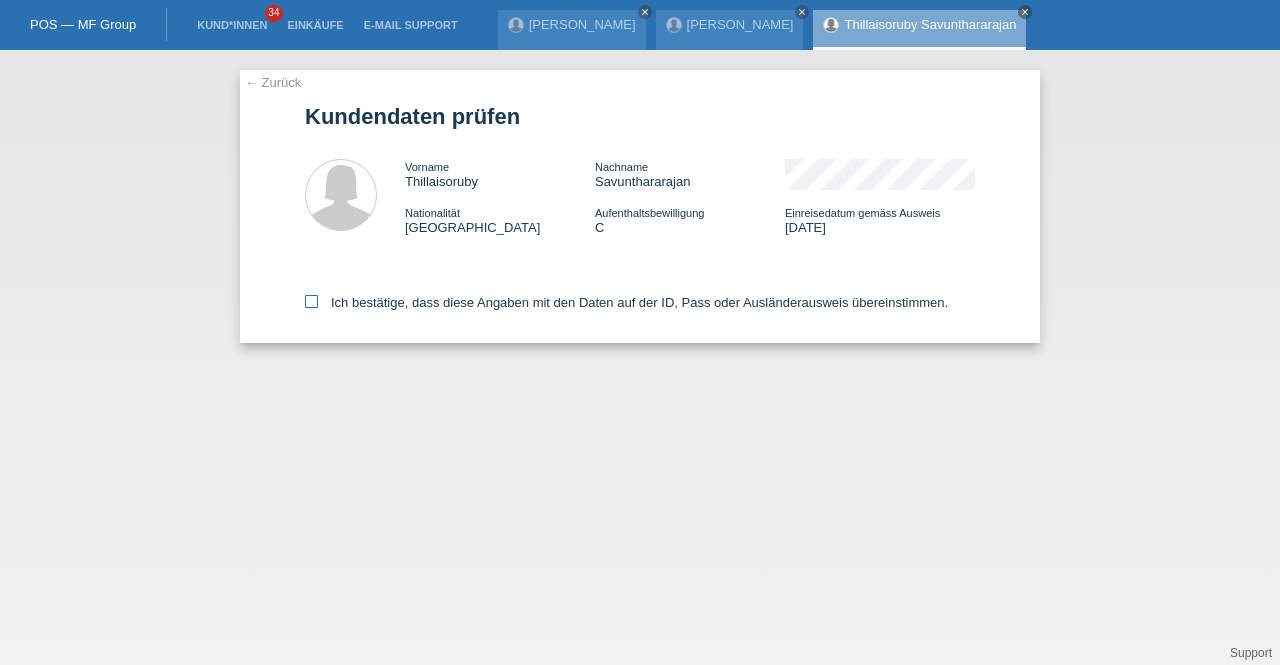 click on "Ich bestätige, dass diese Angaben mit den Daten auf der ID, Pass oder Ausländerausweis übereinstimmen." at bounding box center (626, 302) 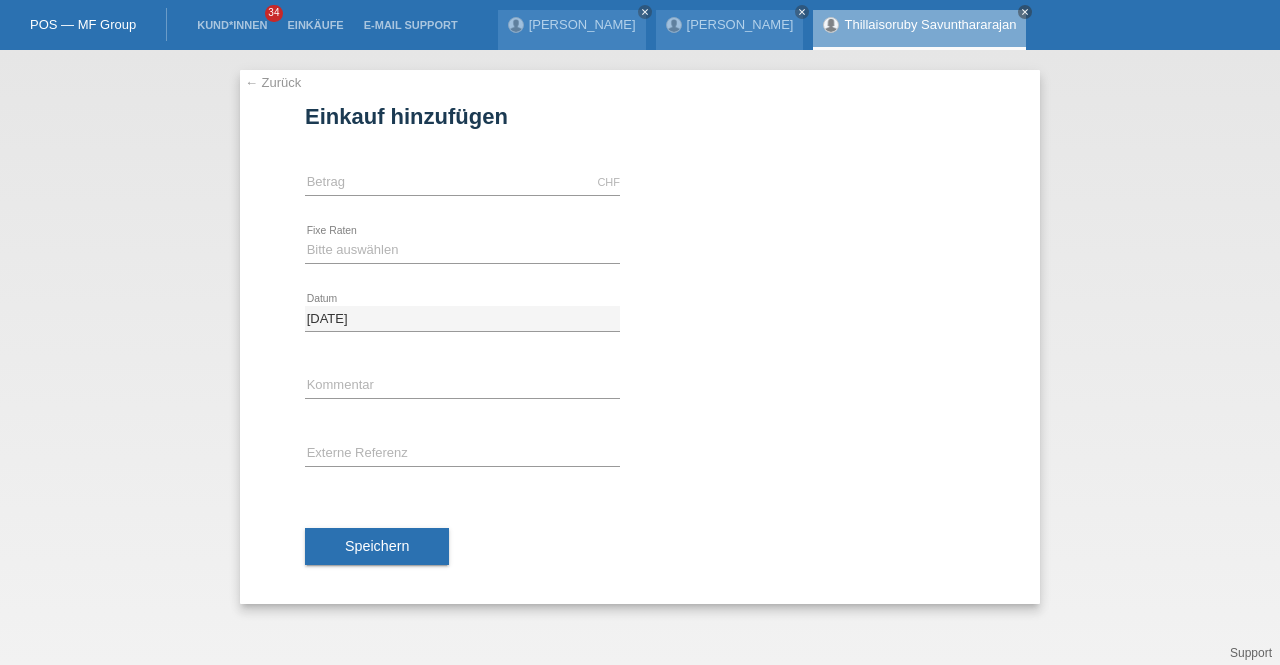 scroll, scrollTop: 0, scrollLeft: 0, axis: both 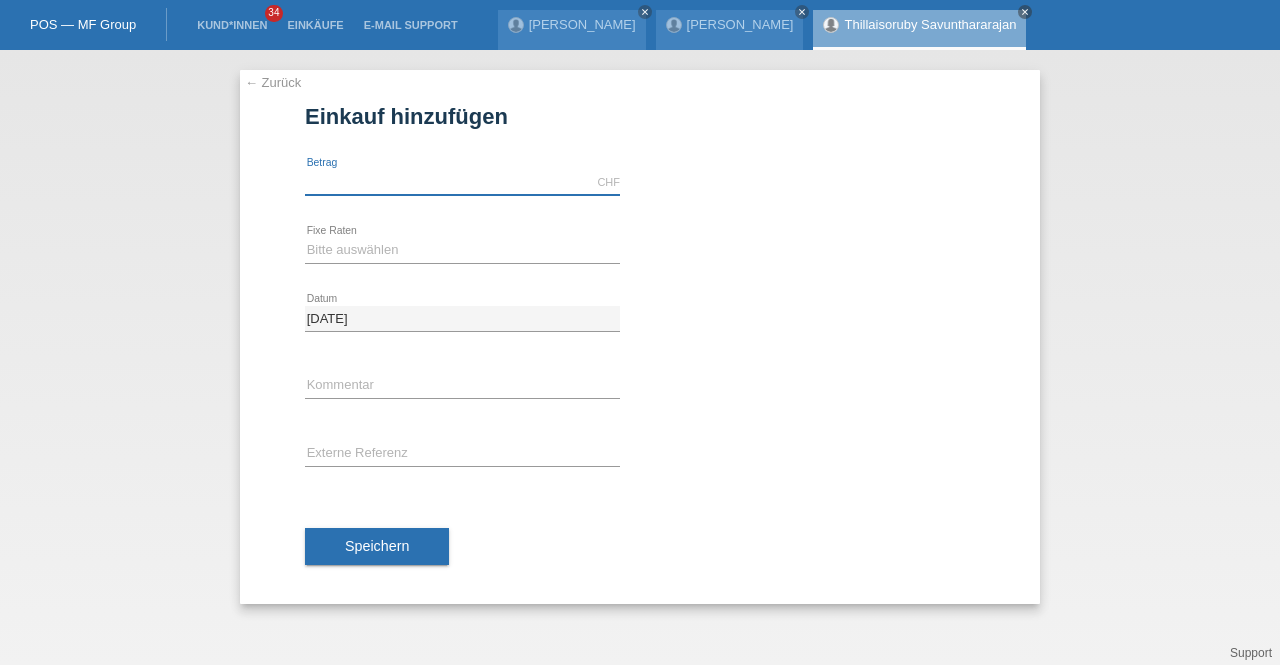 click at bounding box center [462, 182] 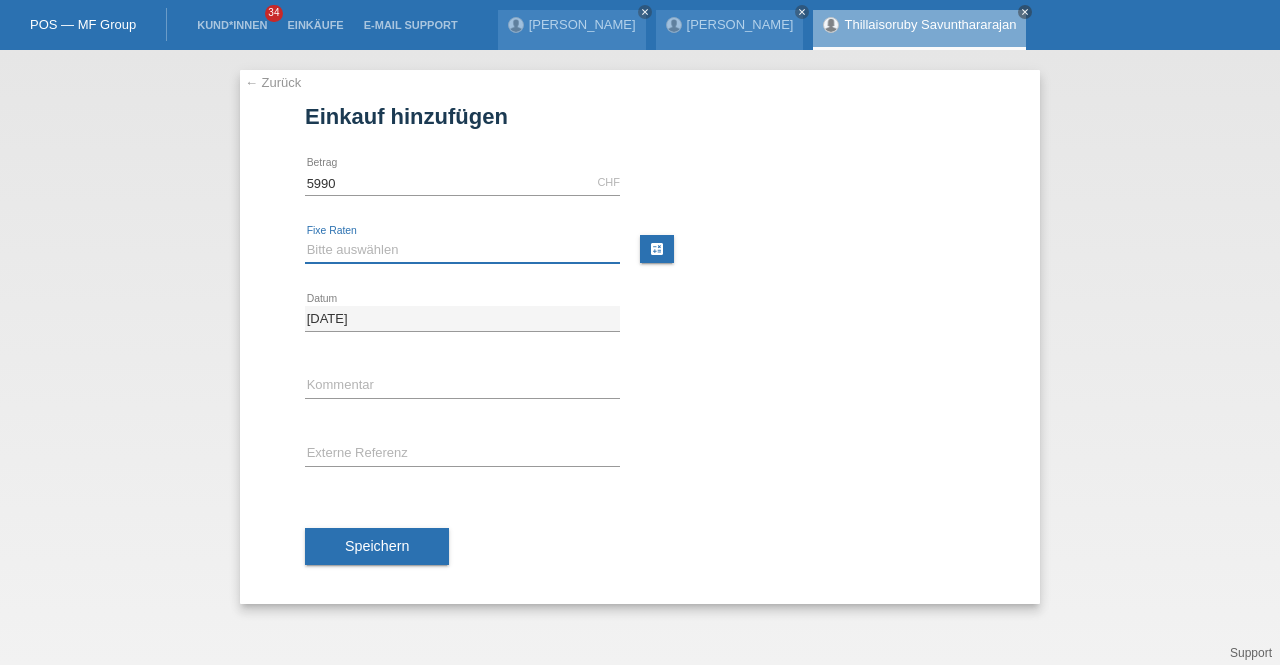 type on "5990.00" 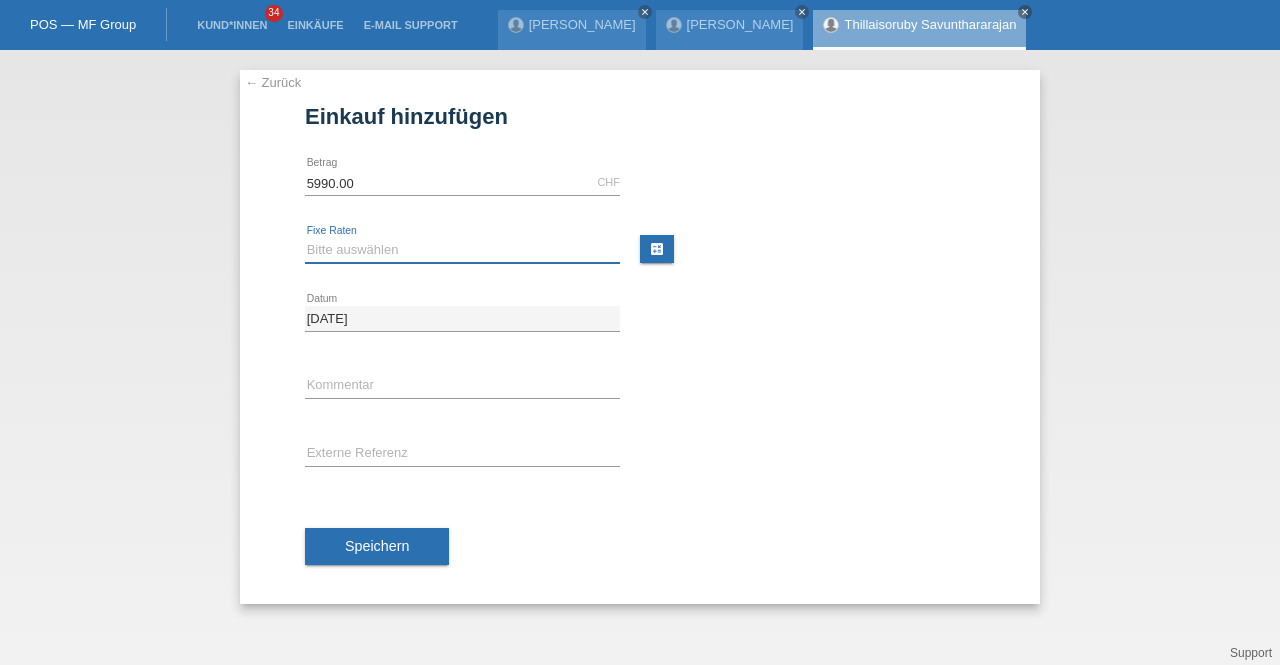 click on "Bitte auswählen
12 Raten
24 Raten
36 Raten
48 Raten" at bounding box center [462, 250] 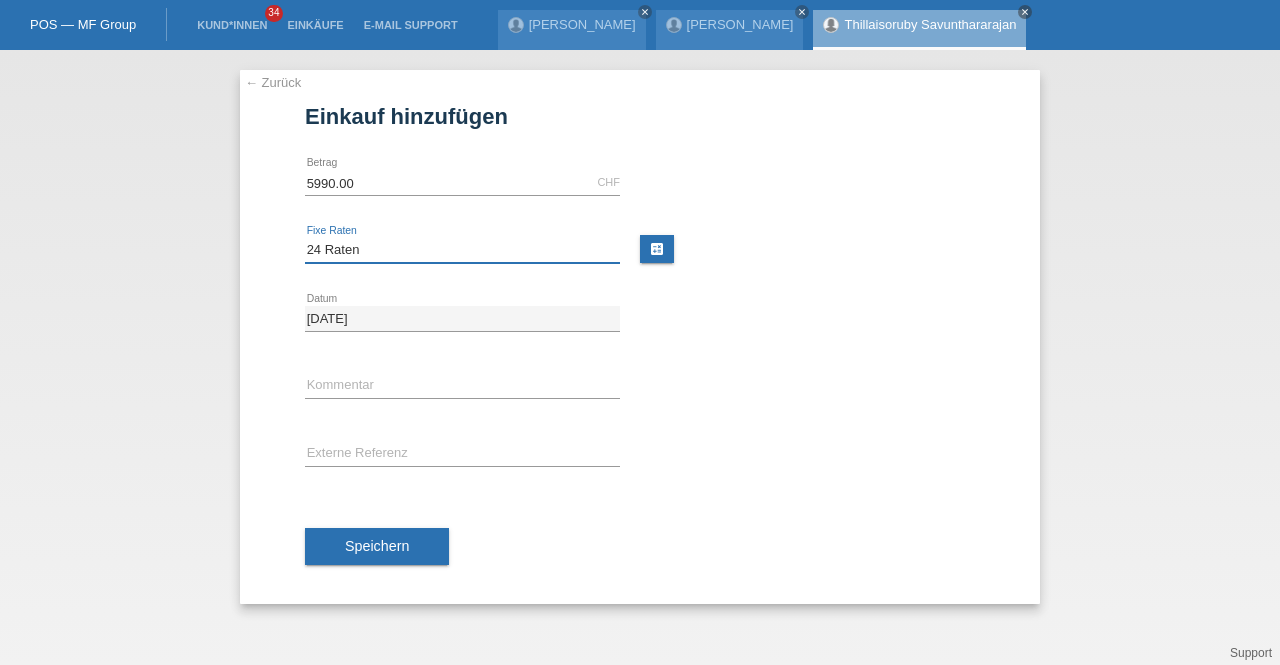 click on "Bitte auswählen
12 Raten
24 Raten
36 Raten
48 Raten" at bounding box center [462, 250] 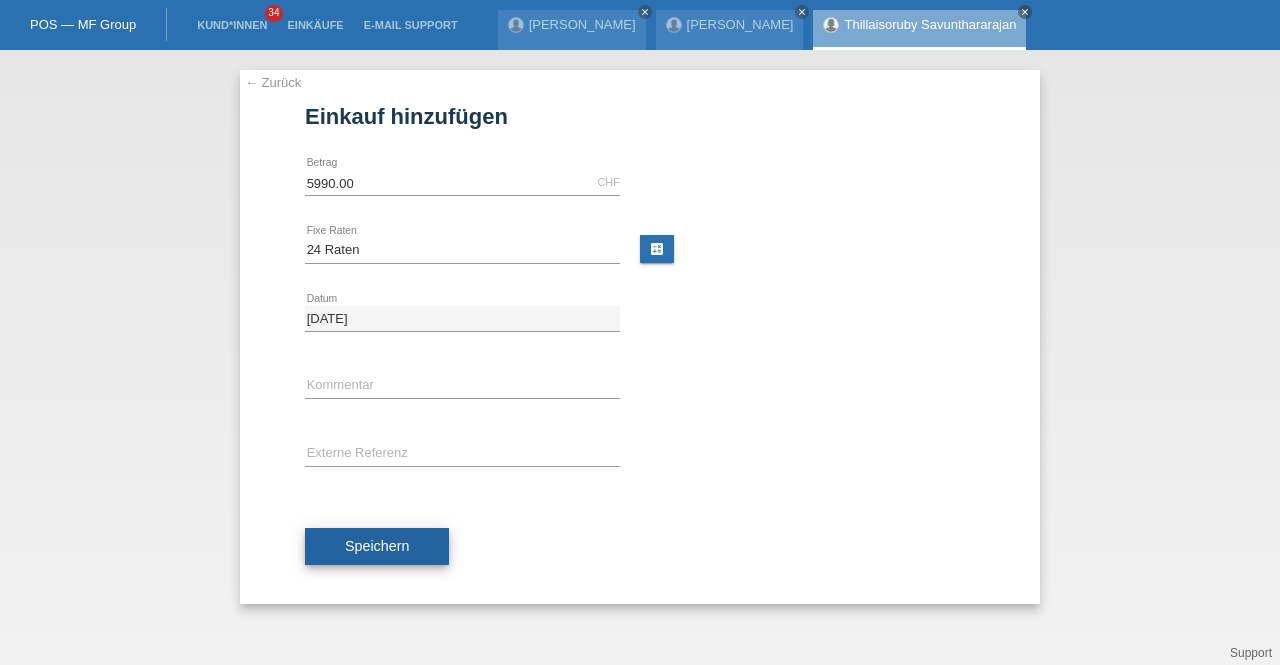 click on "Speichern" at bounding box center (377, 547) 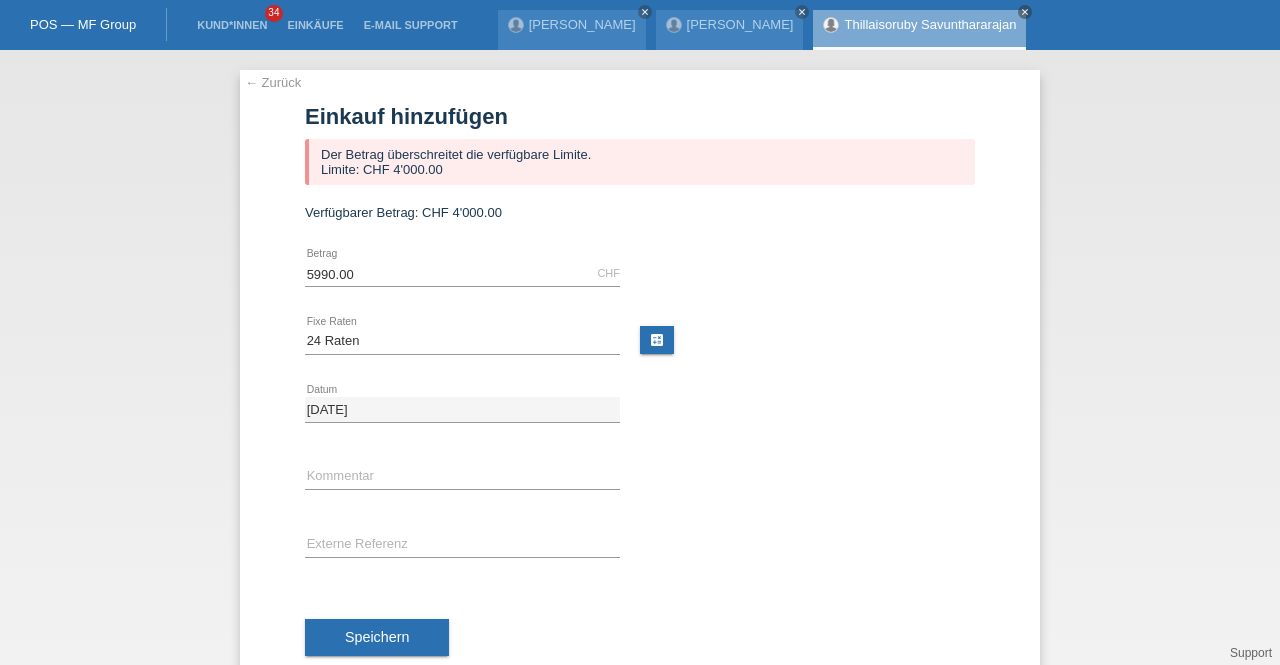 click on "Thillaisoruby Savunthararajan" at bounding box center [930, 24] 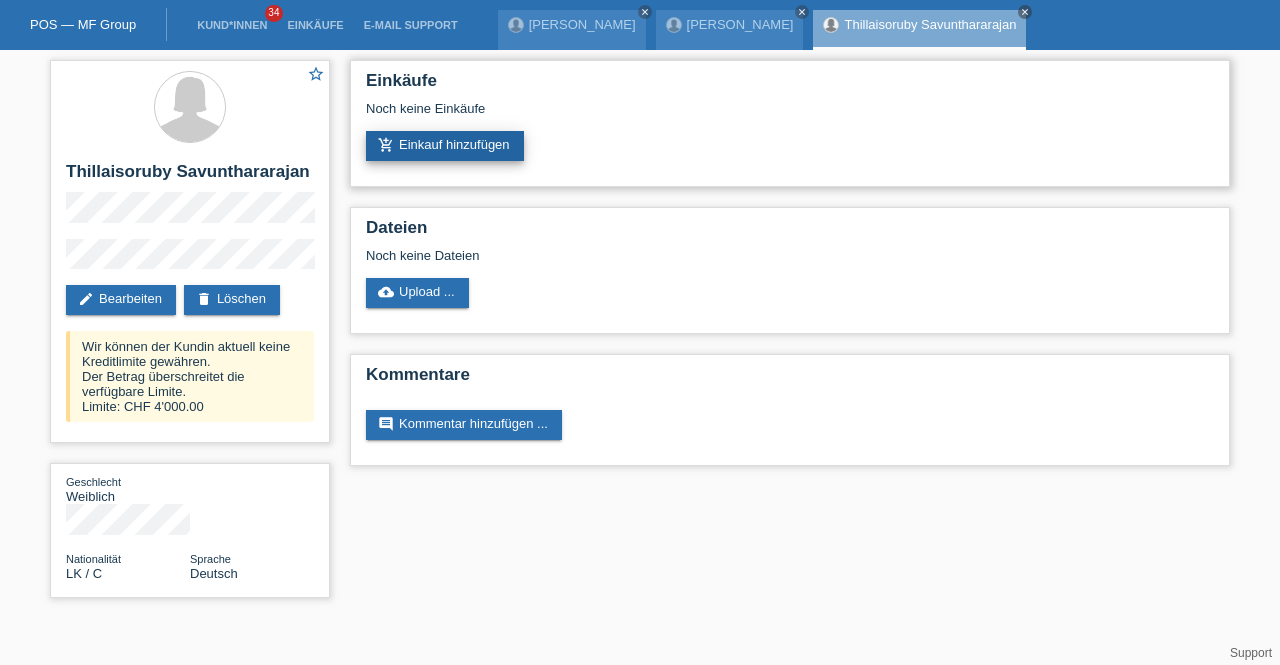 scroll, scrollTop: 0, scrollLeft: 0, axis: both 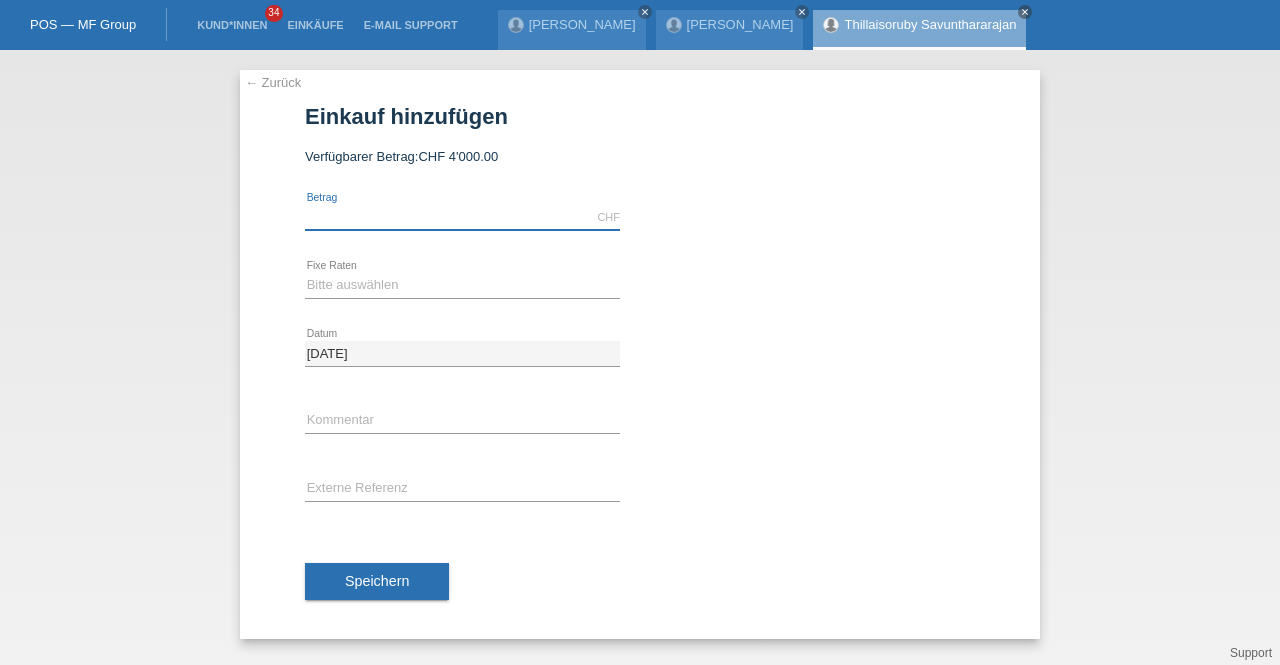 click at bounding box center [462, 217] 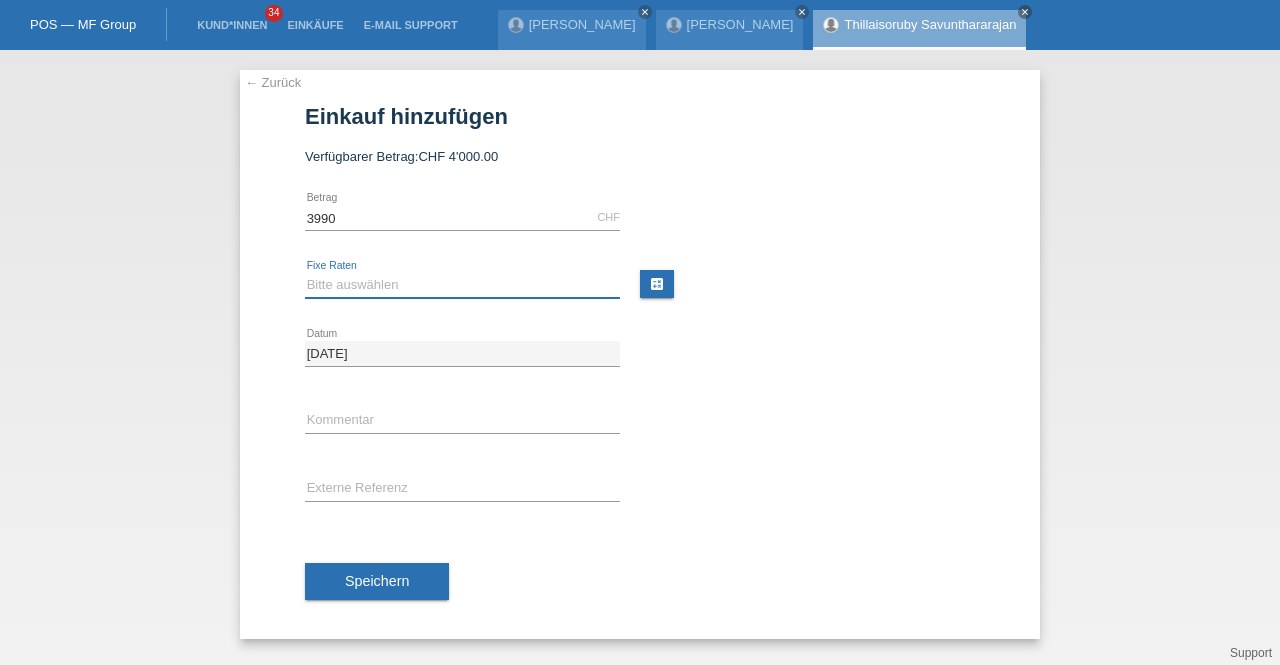 type on "3990.00" 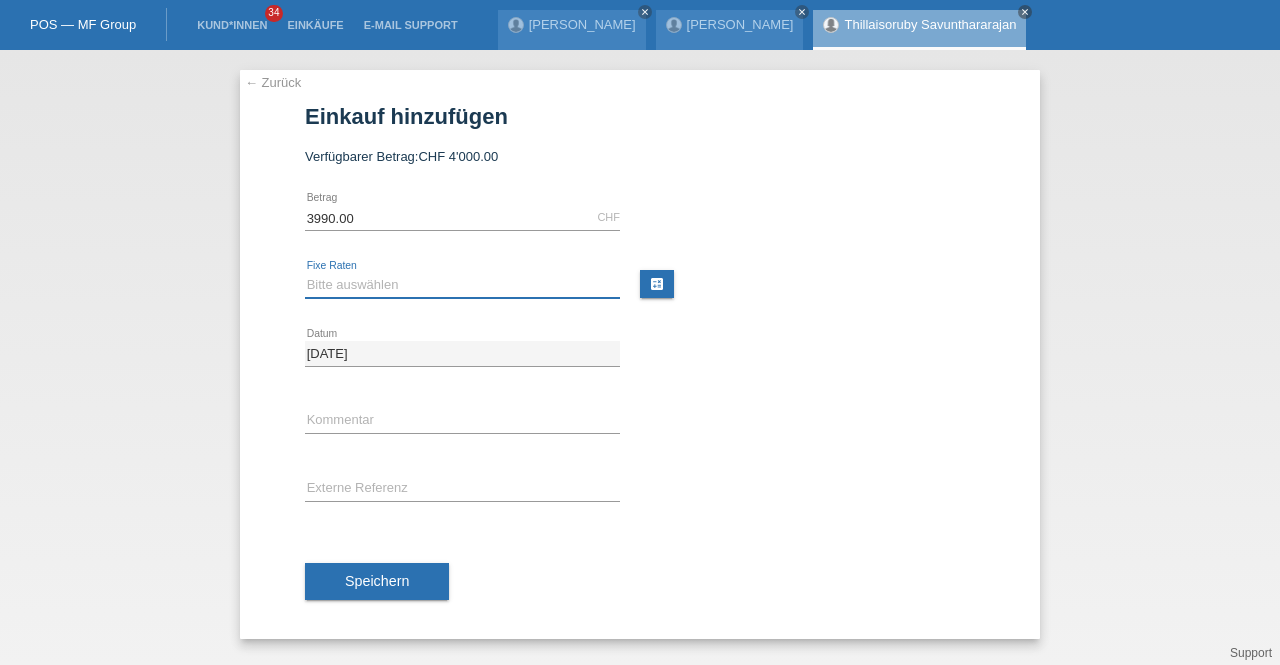 click on "Bitte auswählen
12 Raten
24 Raten
36 Raten
48 Raten" at bounding box center (462, 285) 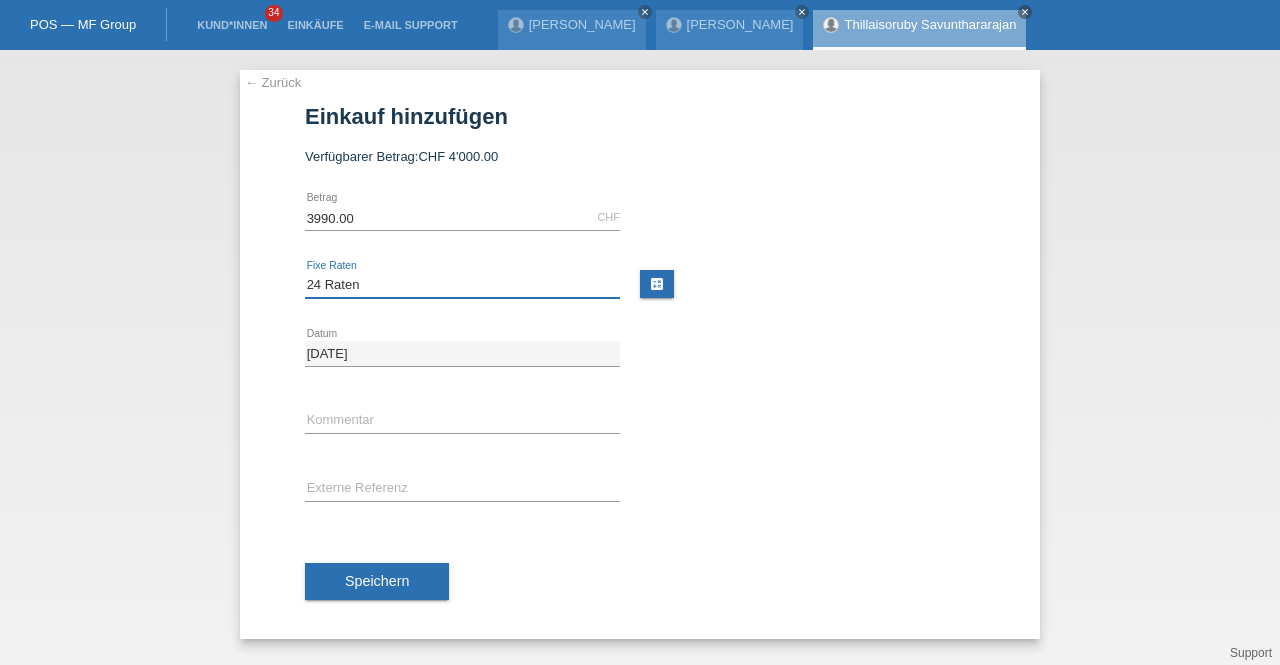 click on "Bitte auswählen
12 Raten
24 Raten
36 Raten
48 Raten" at bounding box center (462, 285) 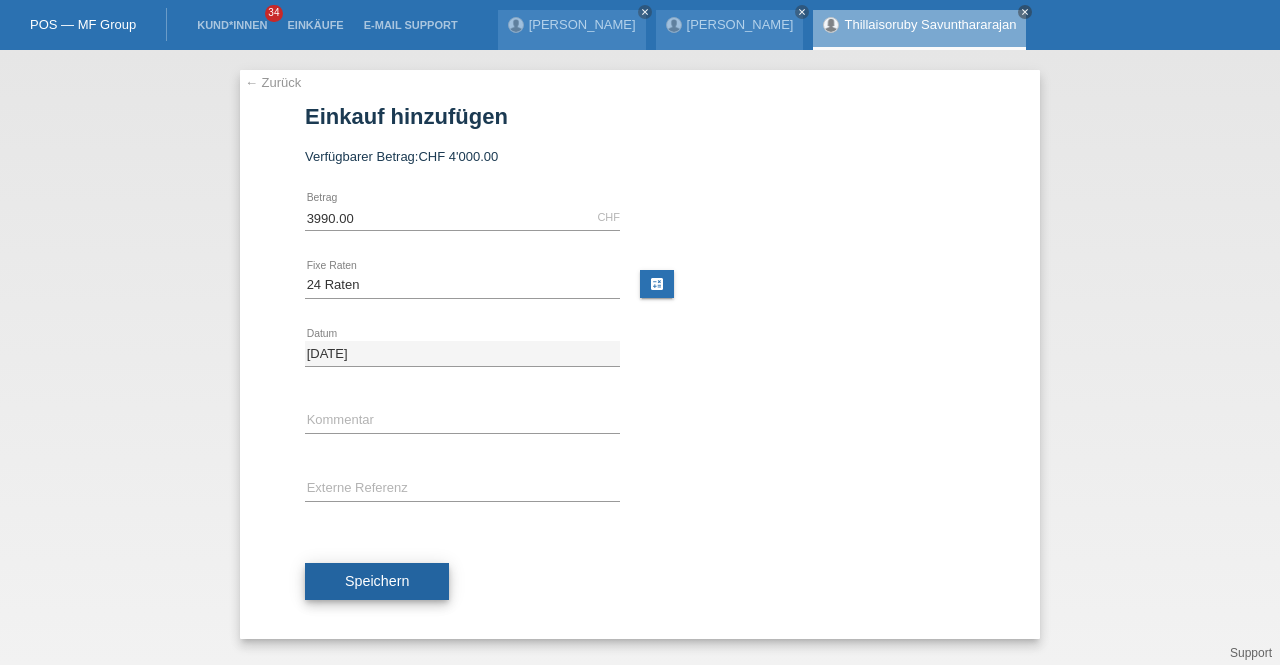 click on "Speichern" at bounding box center [377, 581] 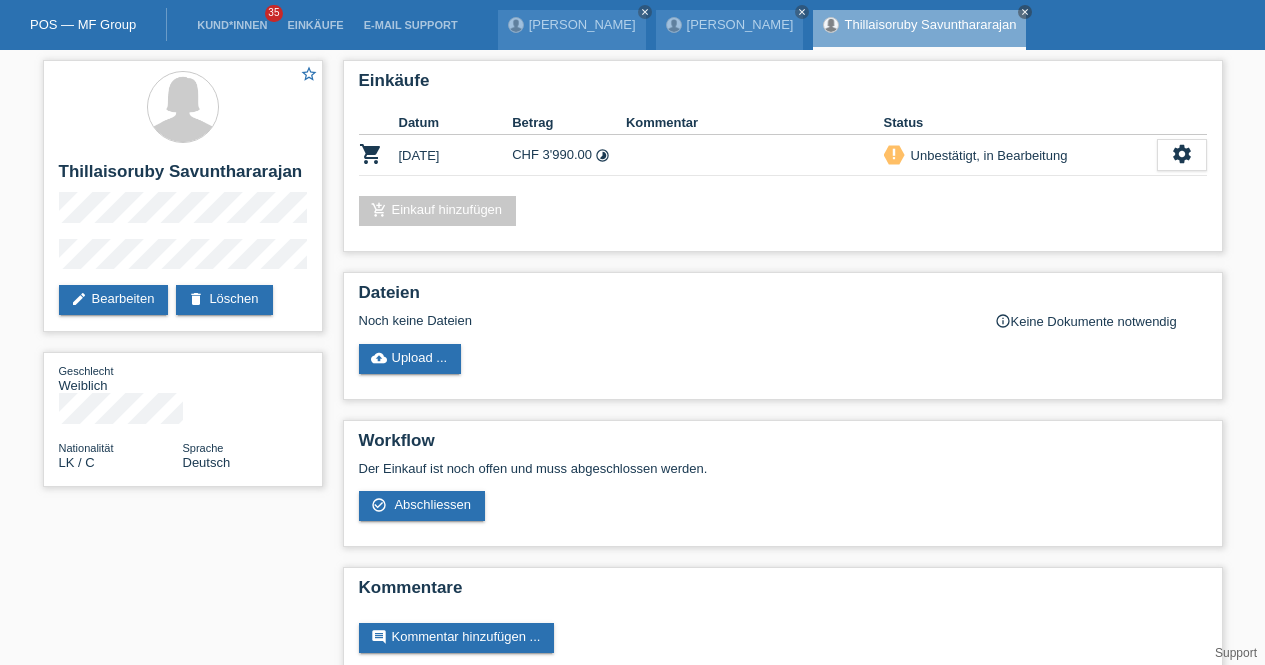 scroll, scrollTop: 0, scrollLeft: 0, axis: both 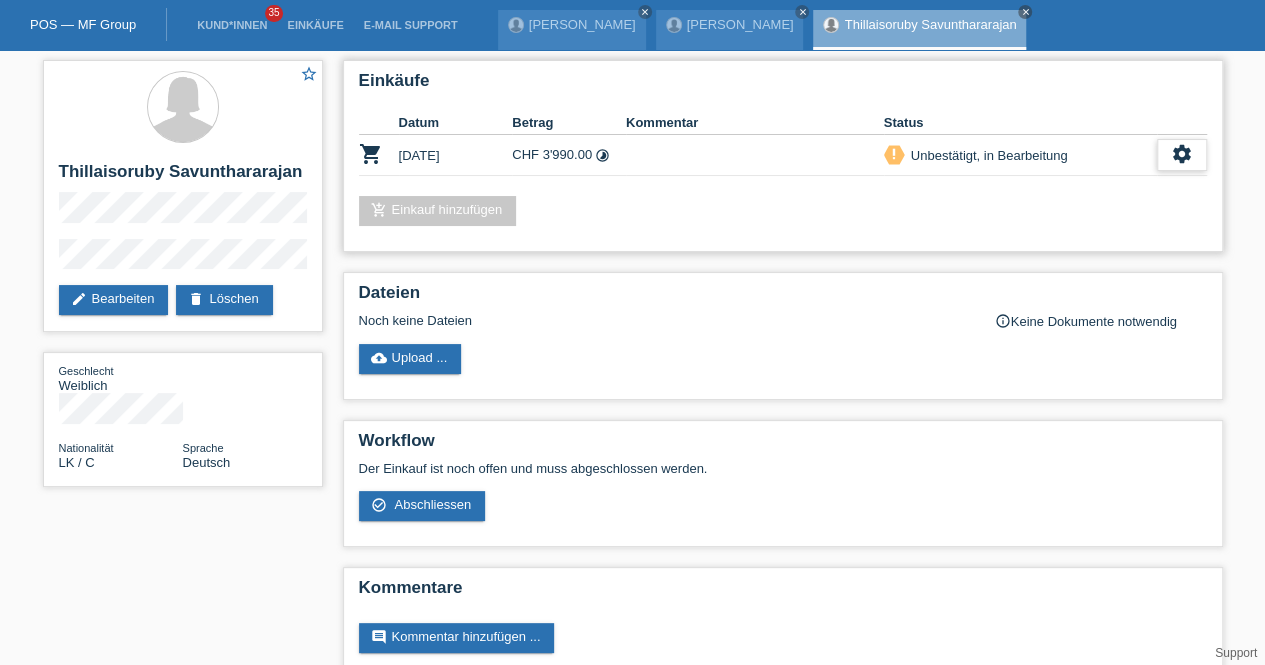 click on "settings" at bounding box center [1182, 154] 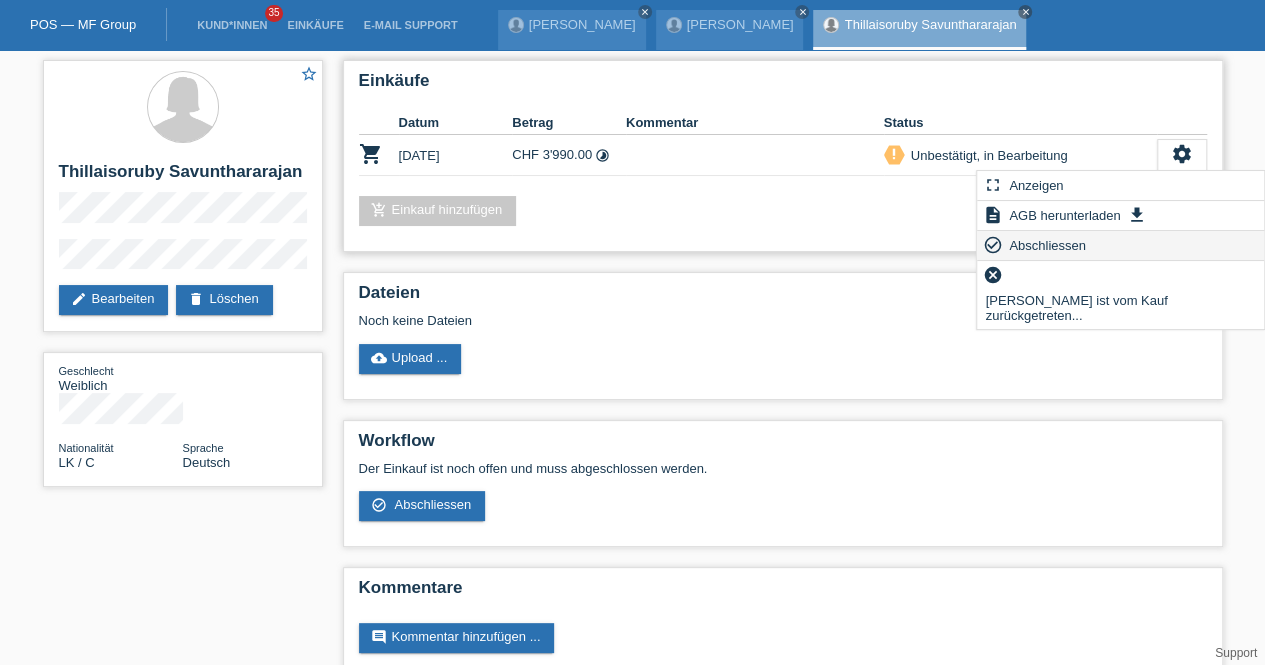 click on "Abschliessen" at bounding box center (1047, 245) 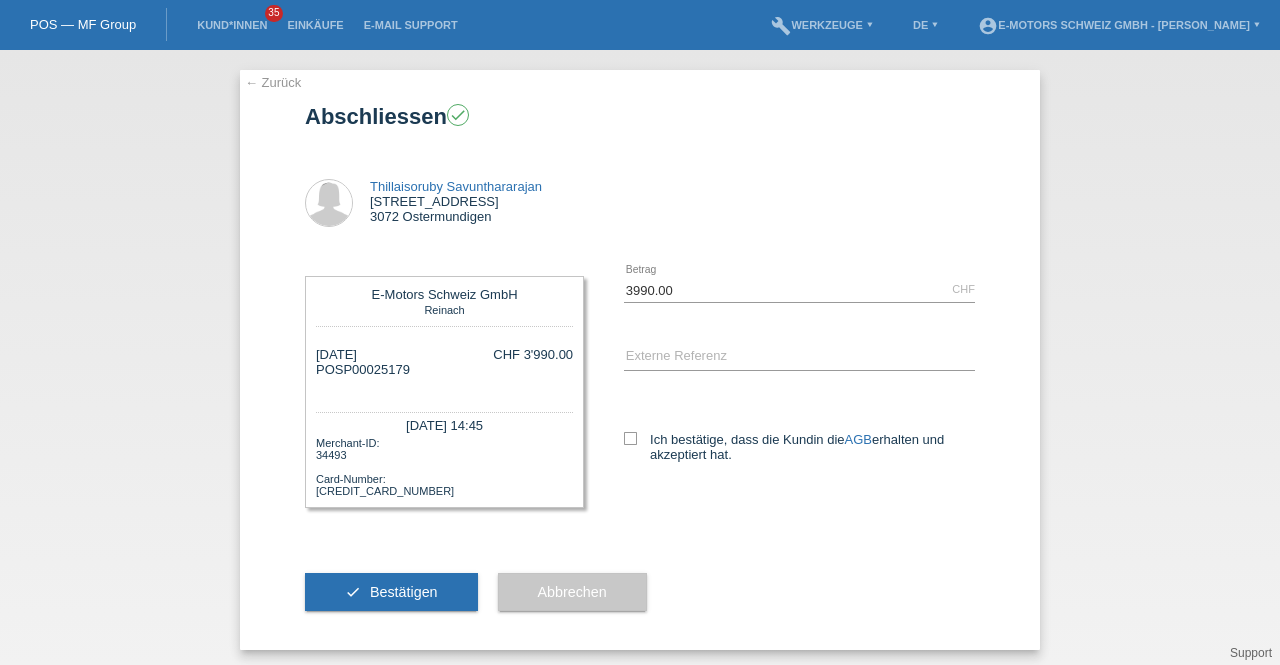 scroll, scrollTop: 0, scrollLeft: 0, axis: both 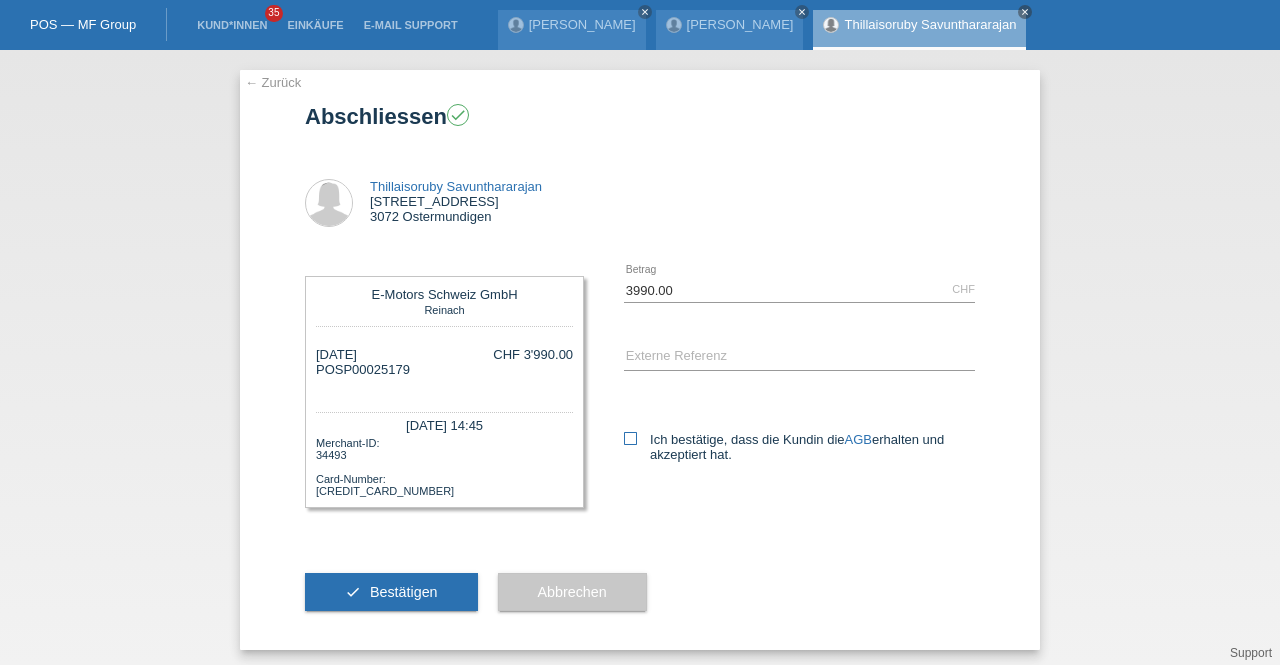 click at bounding box center (630, 438) 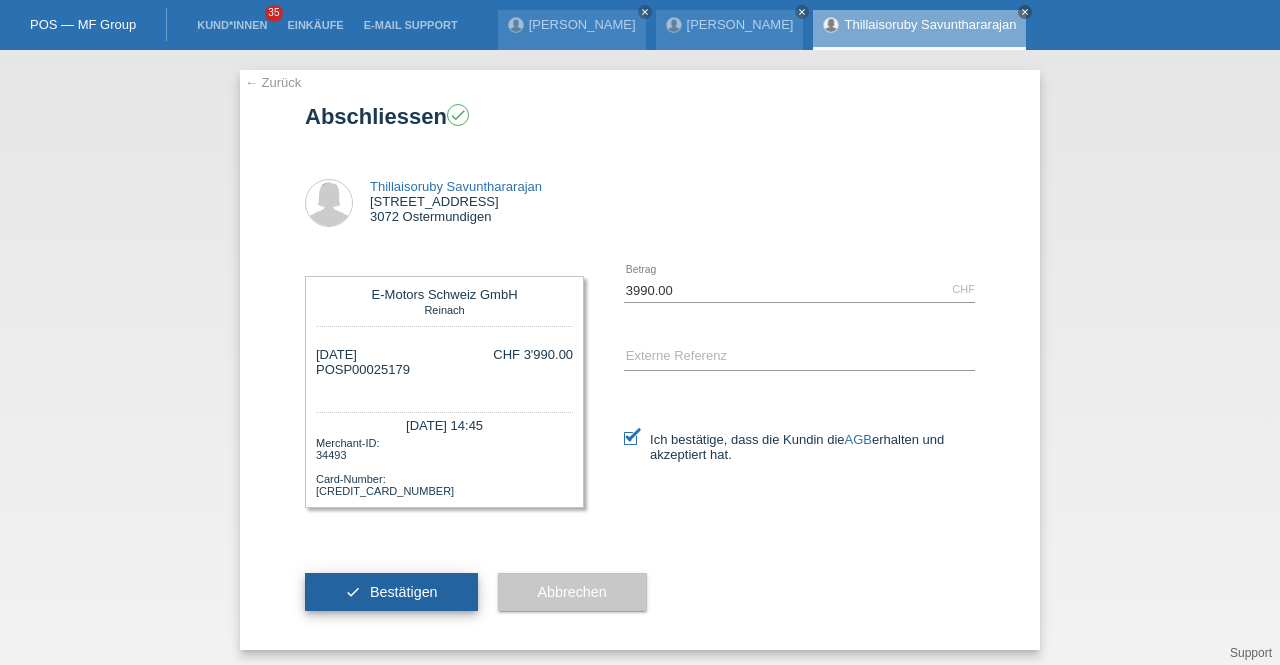 click on "Bestätigen" at bounding box center (404, 592) 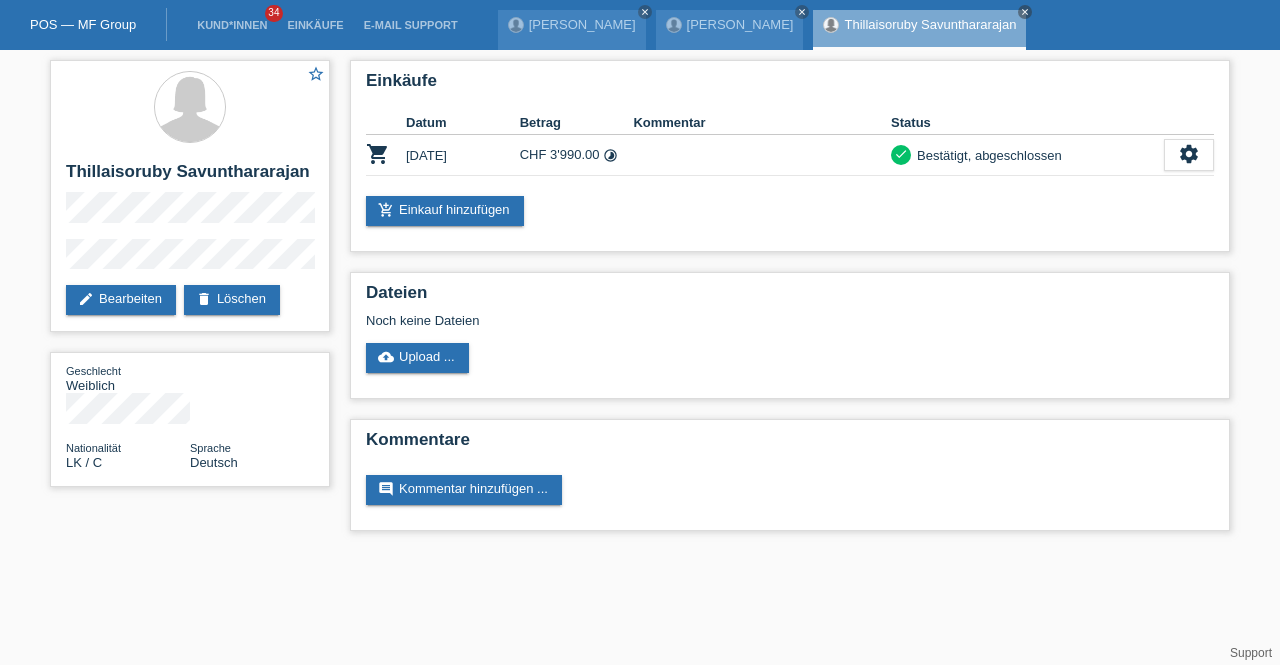 scroll, scrollTop: 0, scrollLeft: 0, axis: both 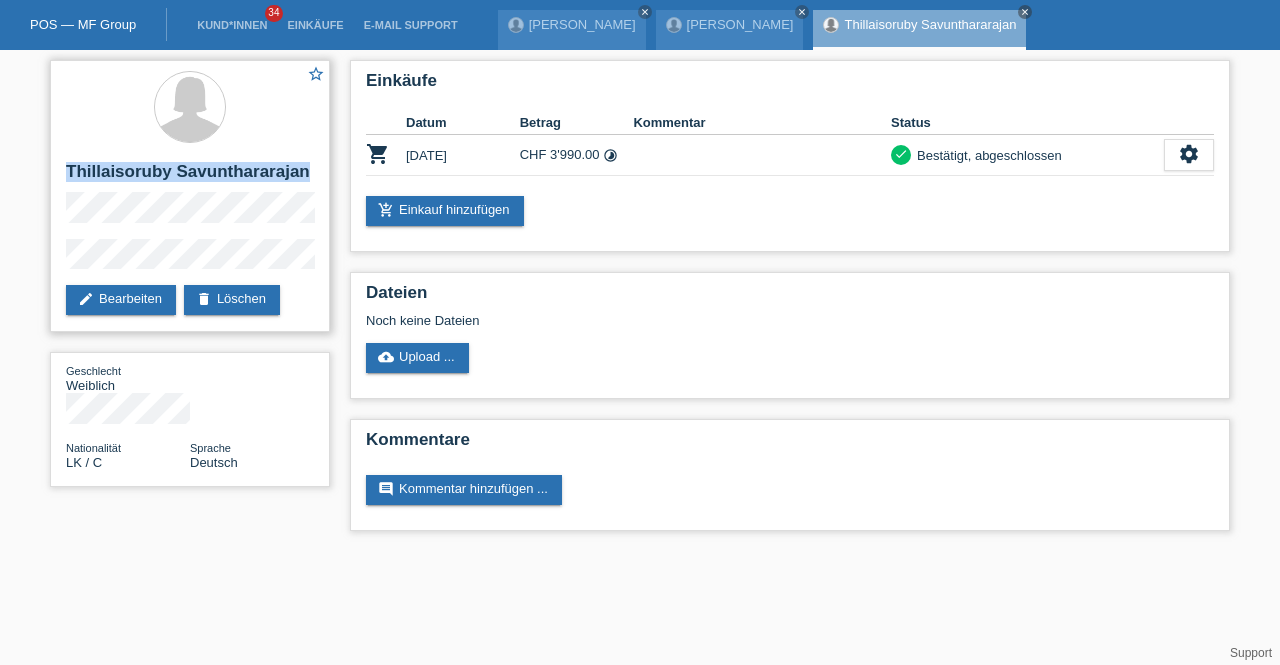 click on "star_border
Thillaisoruby Savunthararajan
edit  Bearbeiten
delete  Löschen" at bounding box center (190, 196) 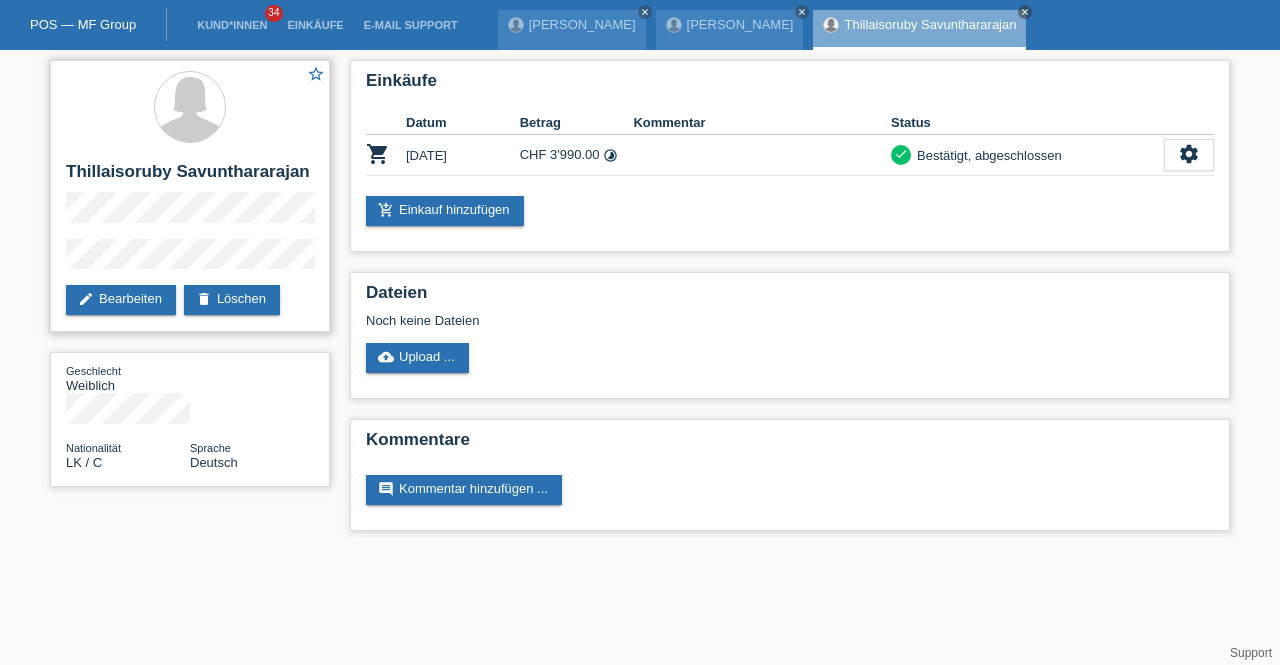 click on "star_border
Thillaisoruby Savunthararajan
edit  Bearbeiten
delete  Löschen" at bounding box center (190, 196) 